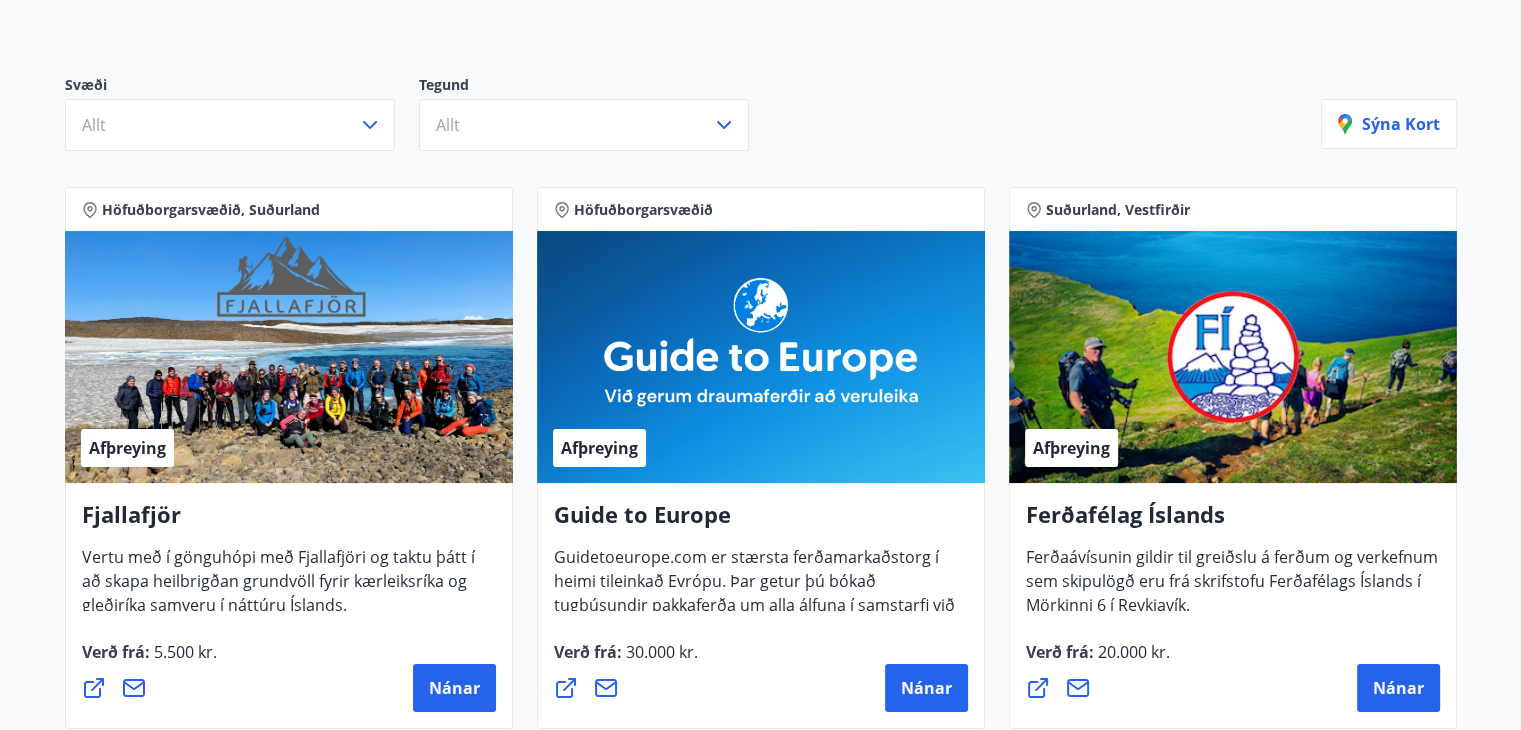 scroll, scrollTop: 200, scrollLeft: 0, axis: vertical 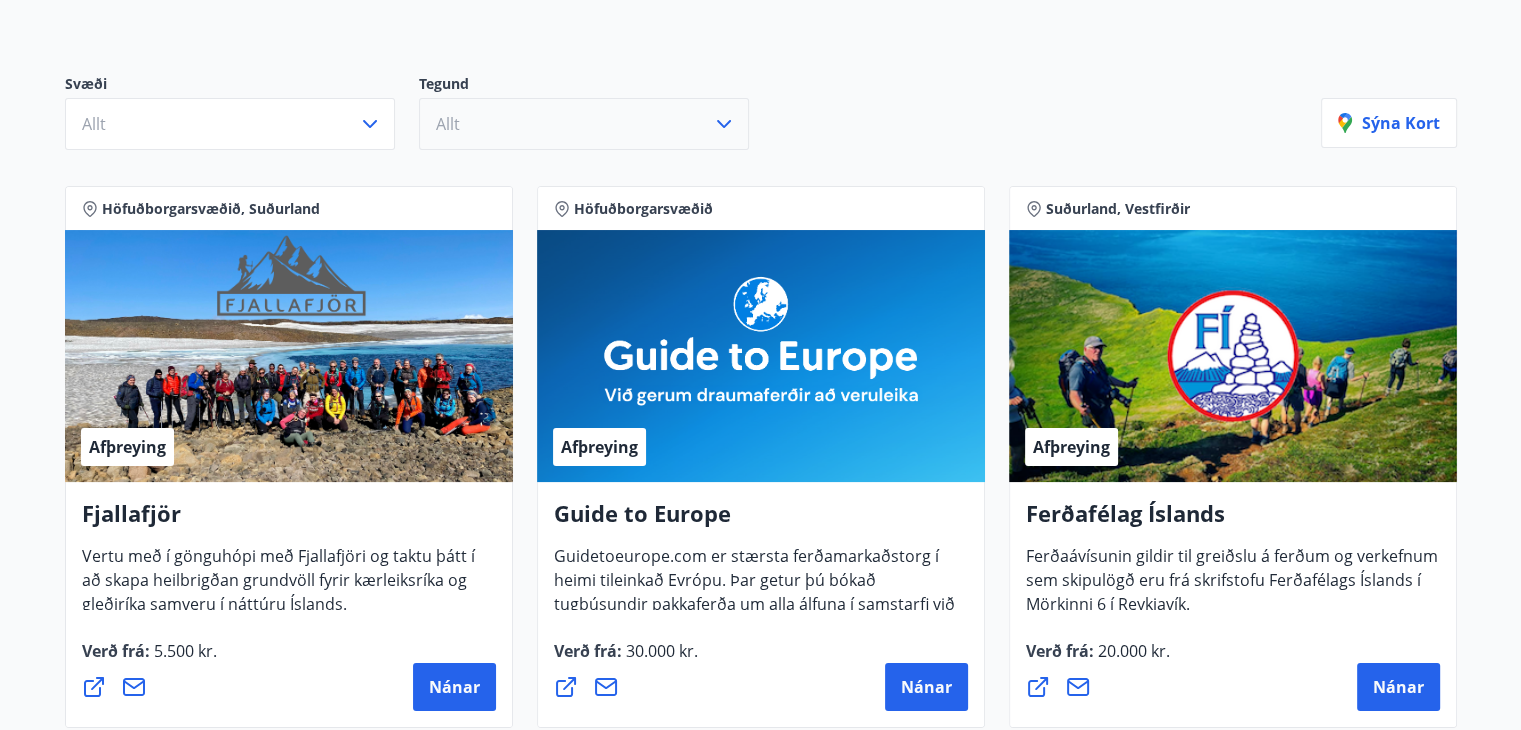 click at bounding box center [724, 124] 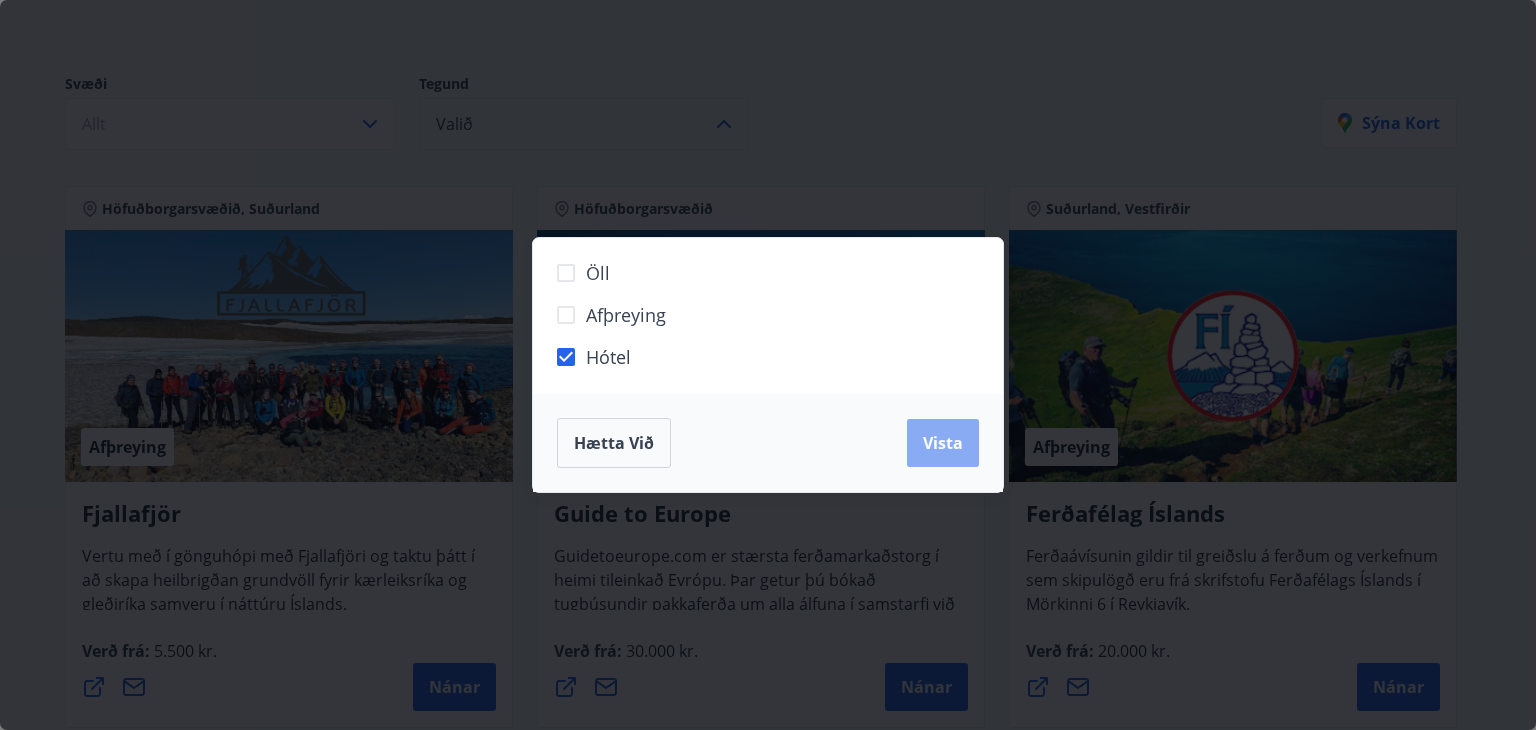 click on "Vista" at bounding box center [943, 443] 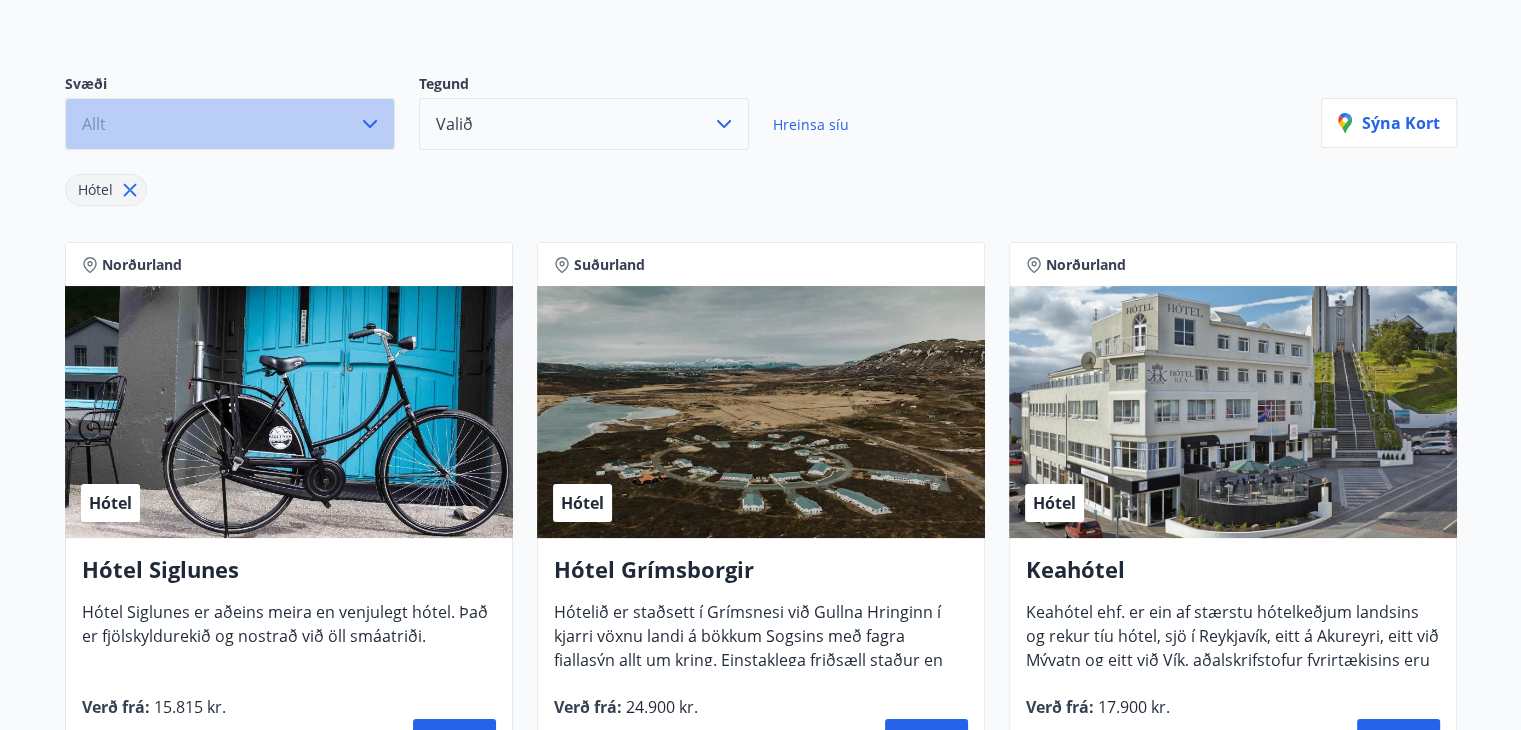 click at bounding box center (370, 124) 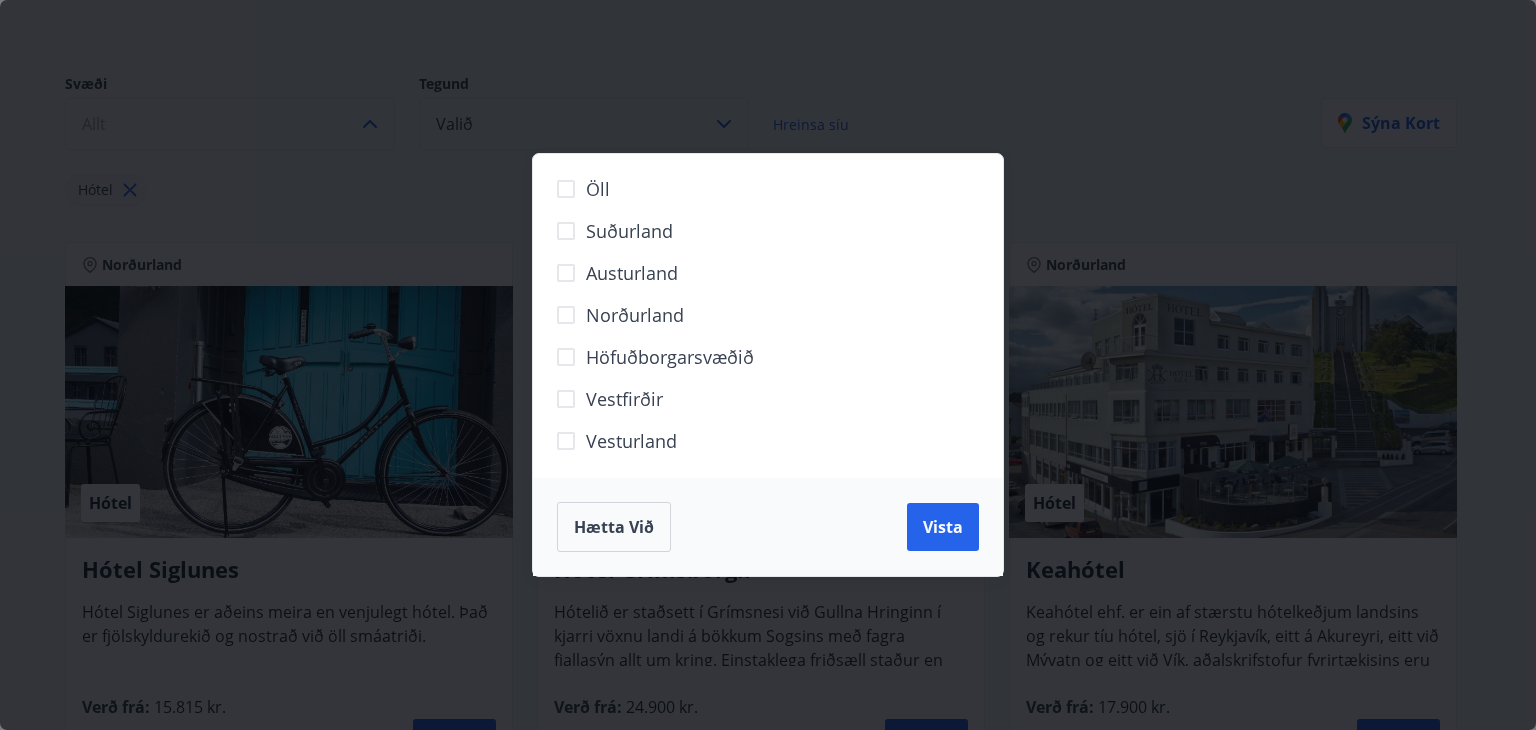 click on "Austurland" at bounding box center (755, 281) 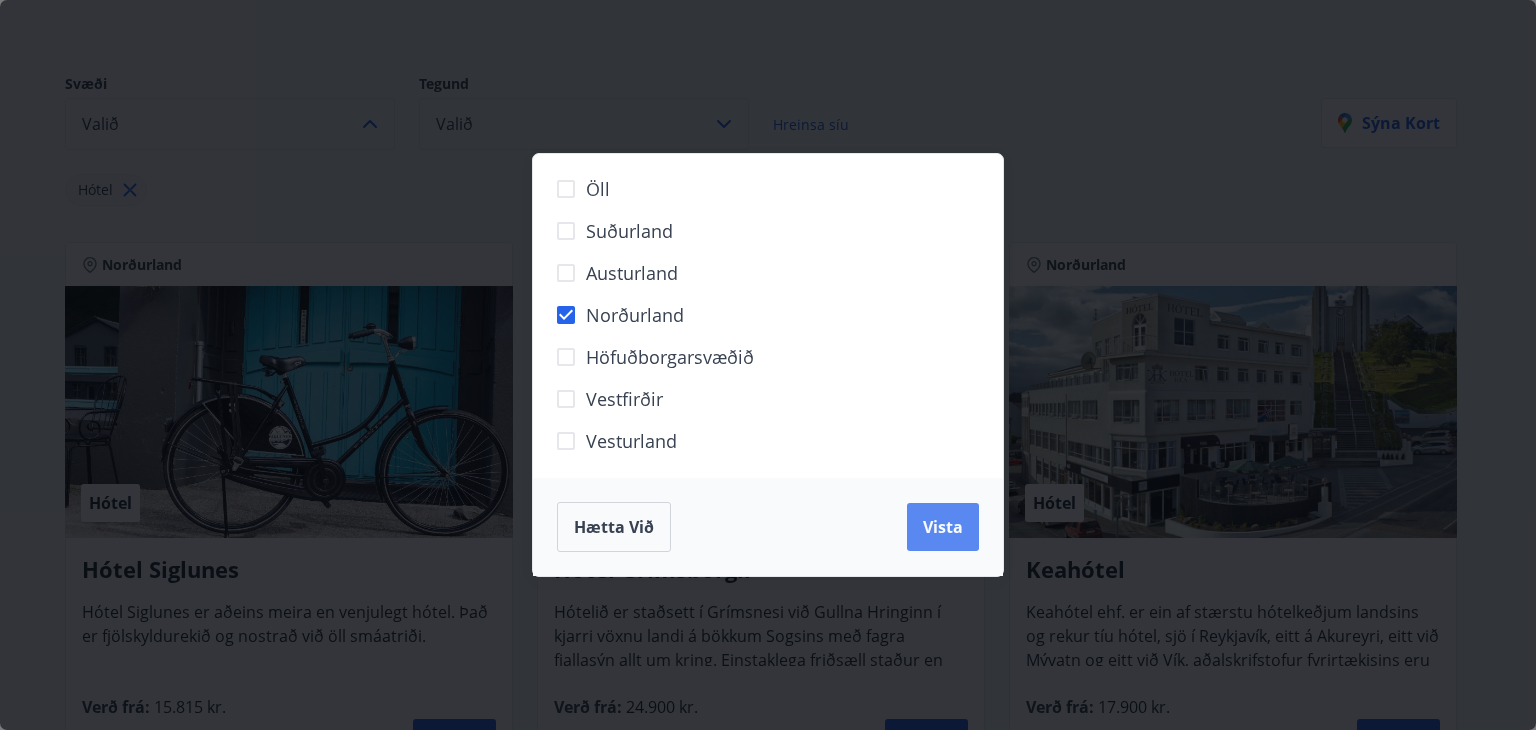 click on "Vista" at bounding box center [943, 527] 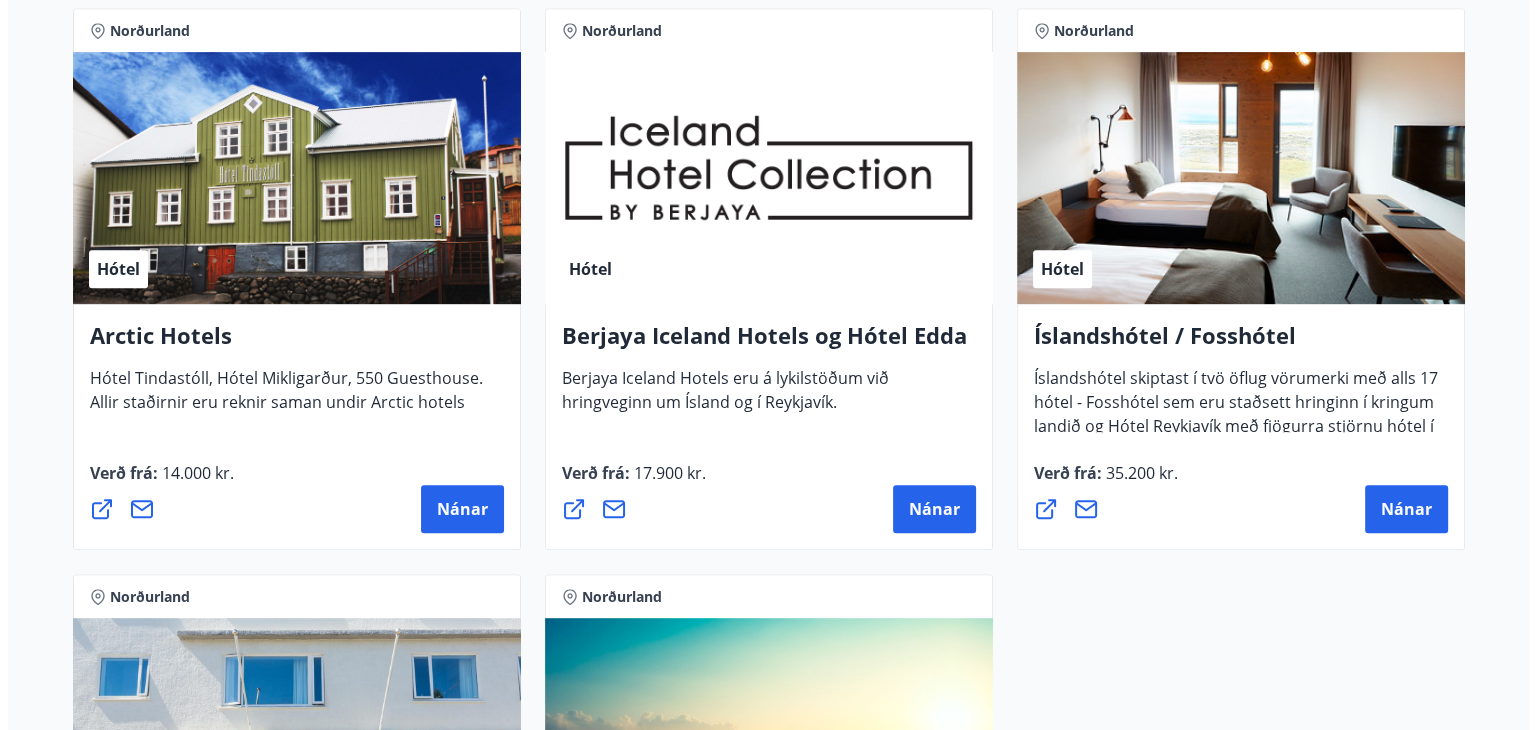 scroll, scrollTop: 900, scrollLeft: 0, axis: vertical 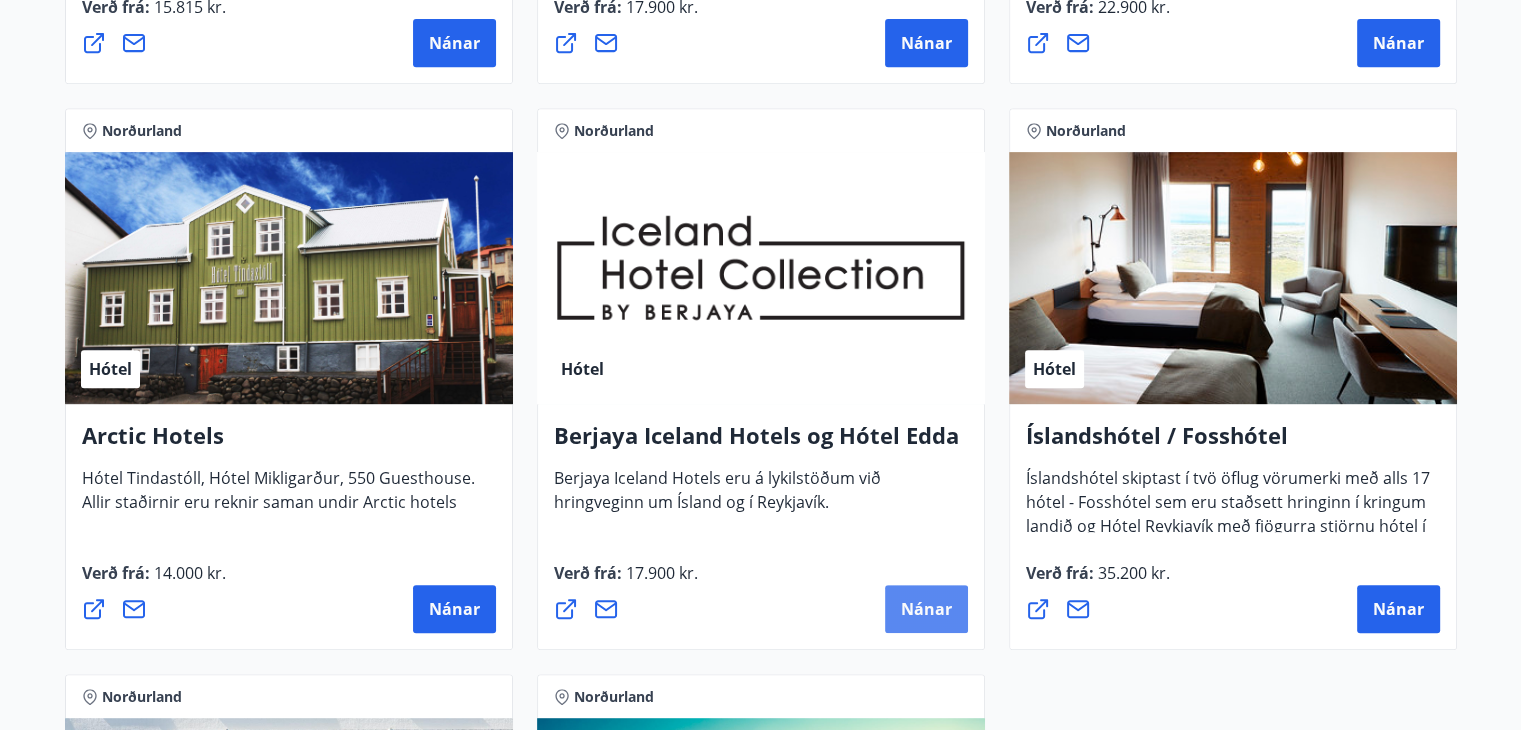 click on "Nánar" at bounding box center (454, 43) 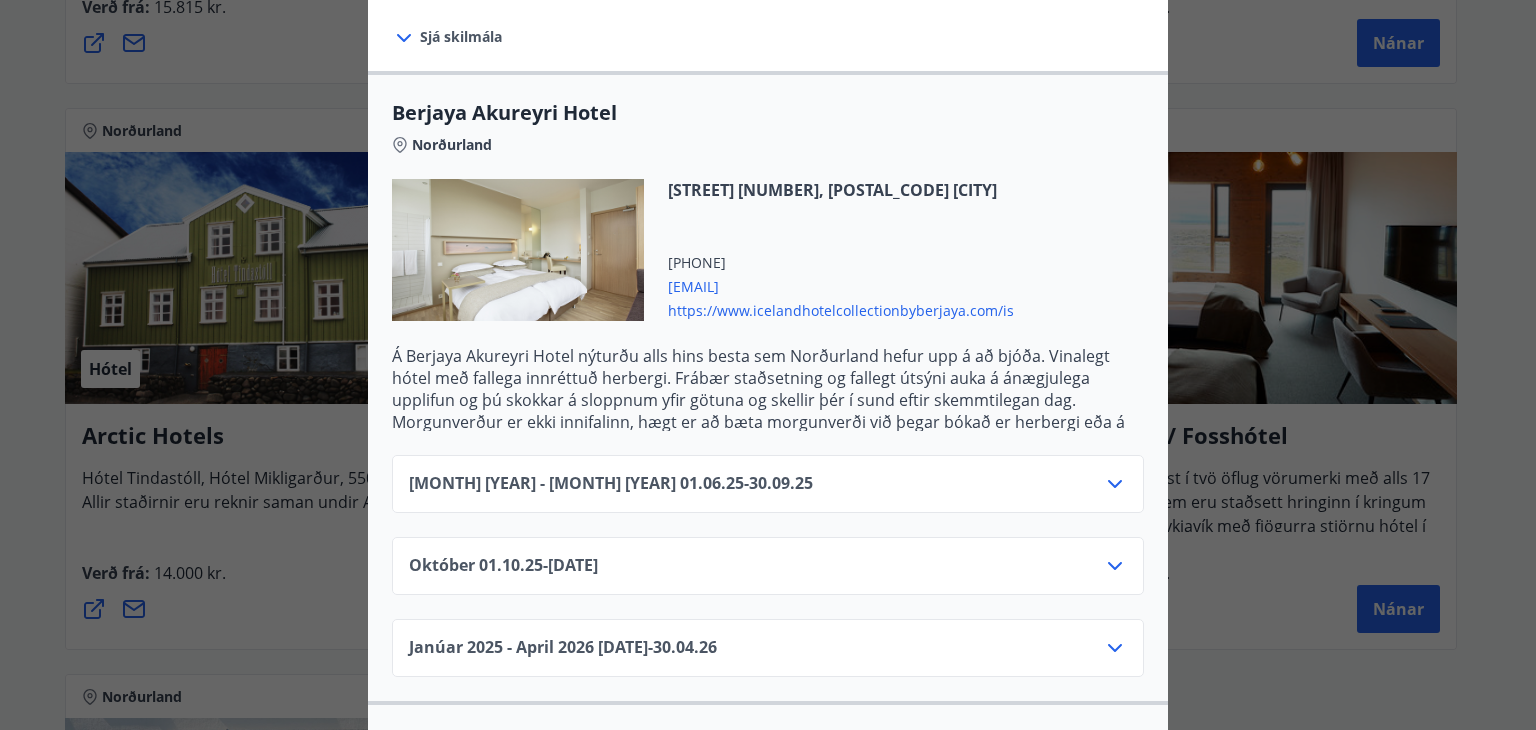 scroll, scrollTop: 500, scrollLeft: 0, axis: vertical 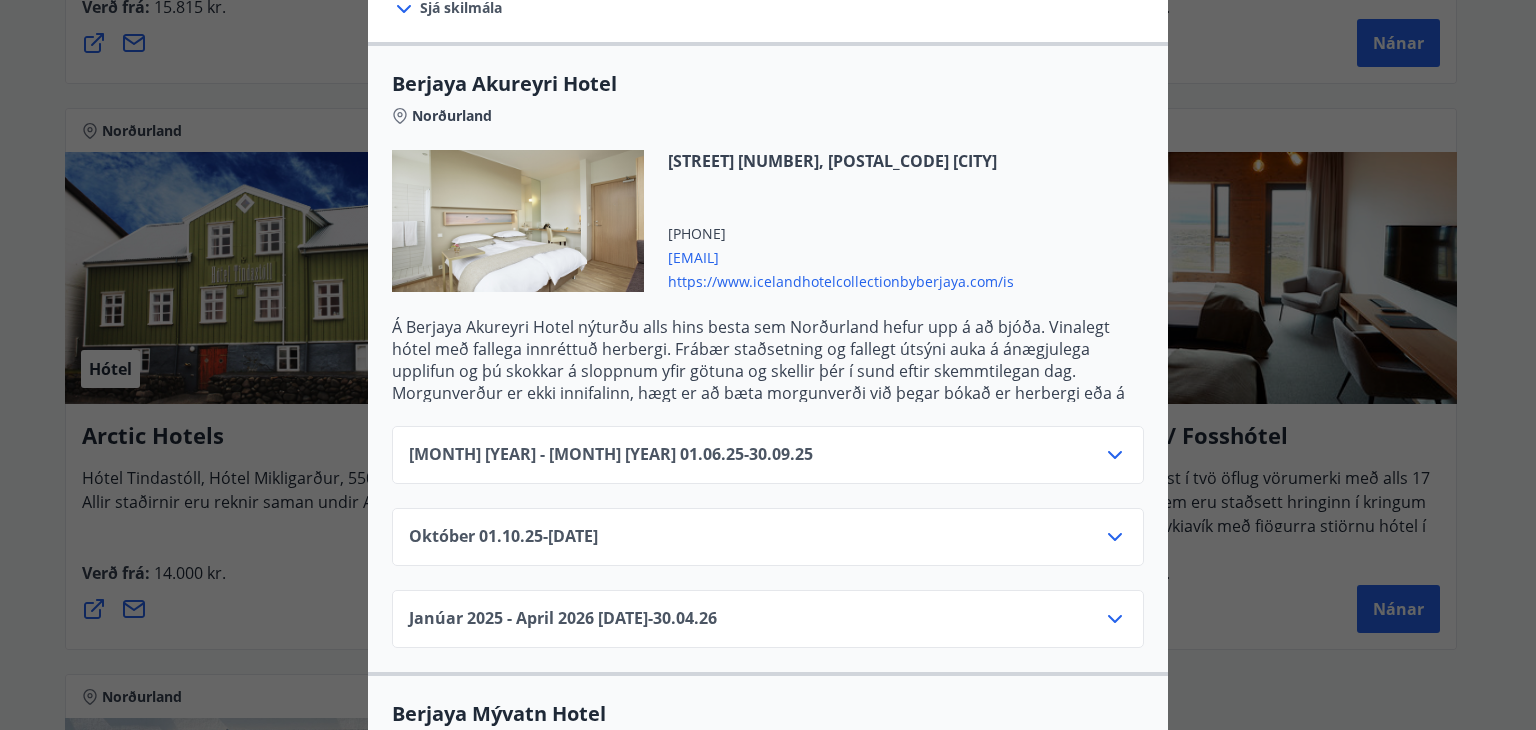 click at bounding box center (1115, 455) 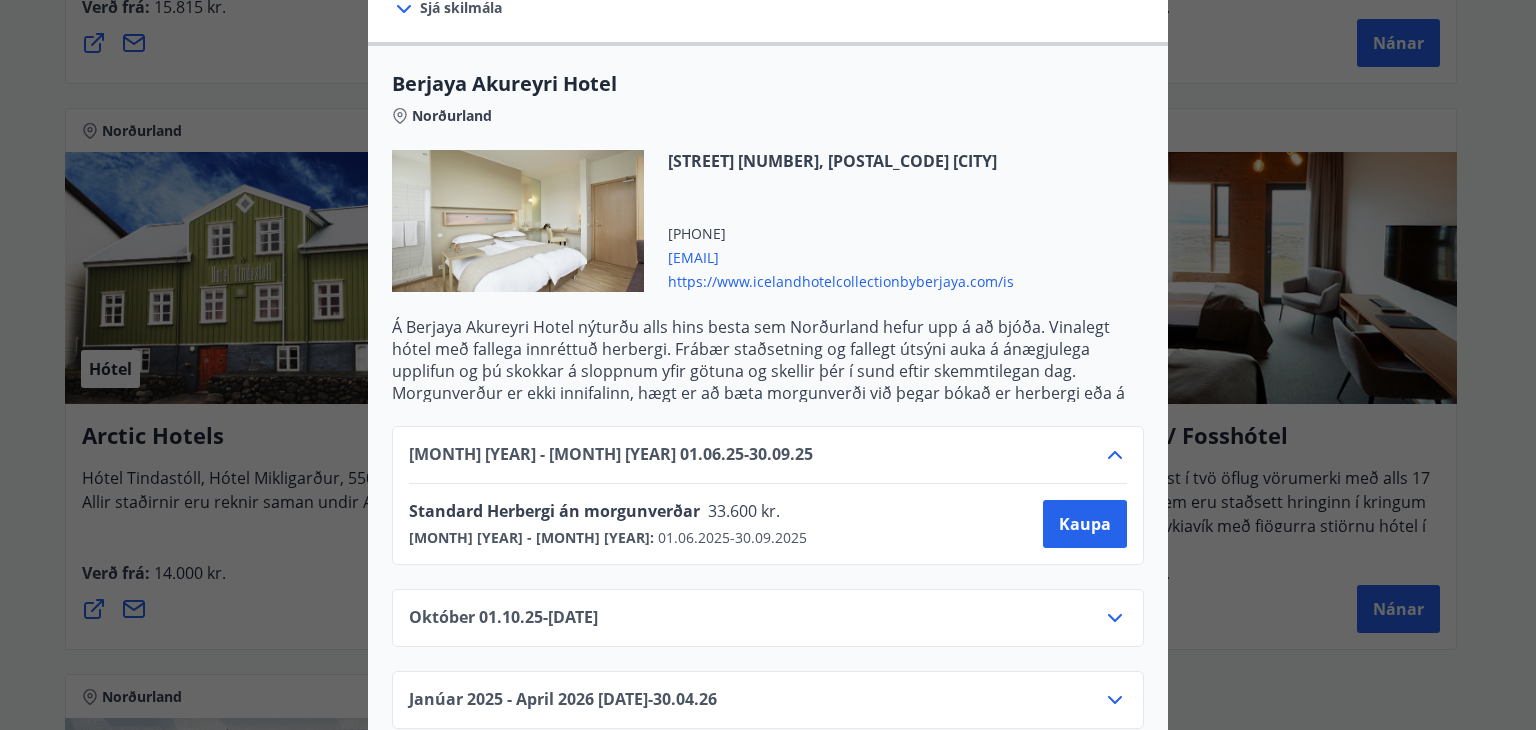 click at bounding box center [1115, 455] 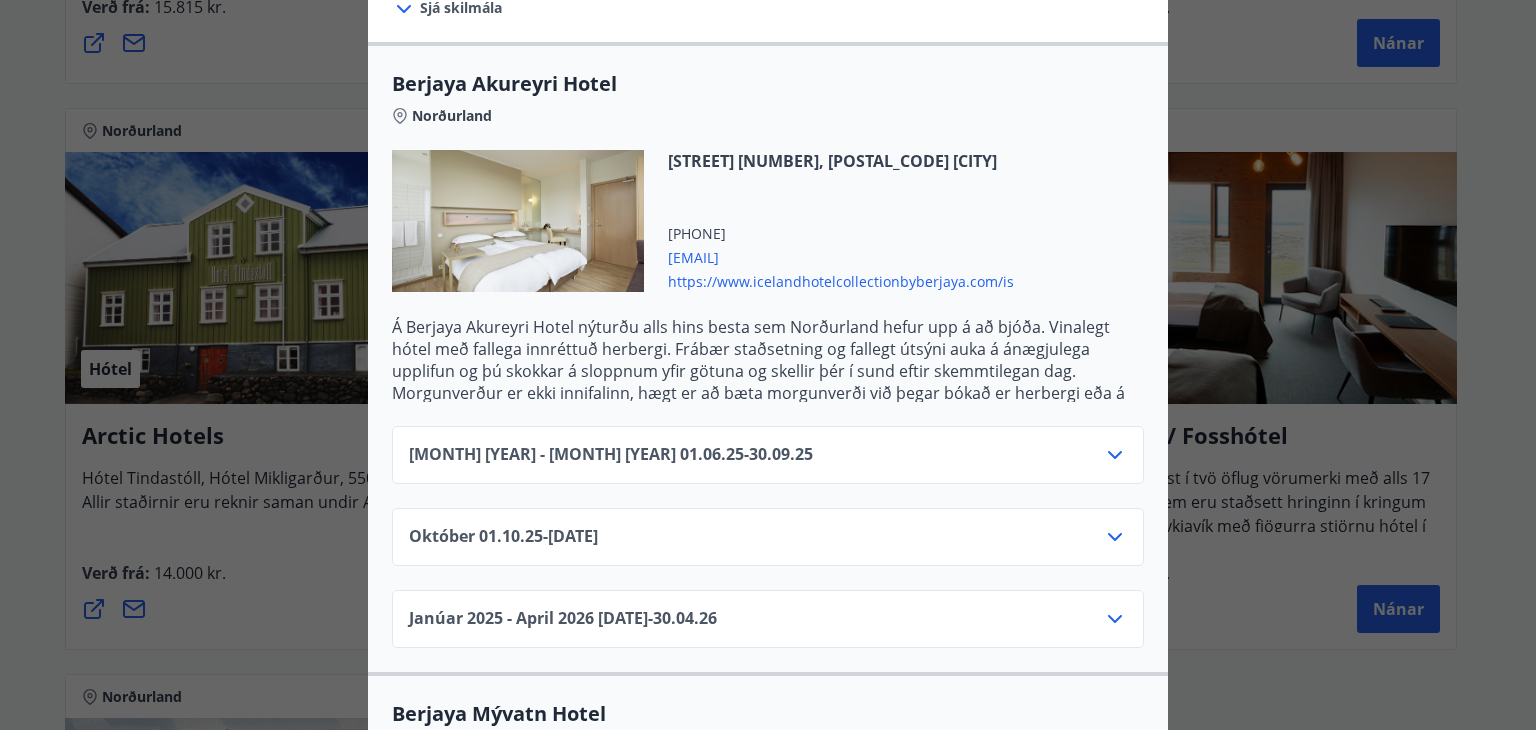 click at bounding box center [1115, 455] 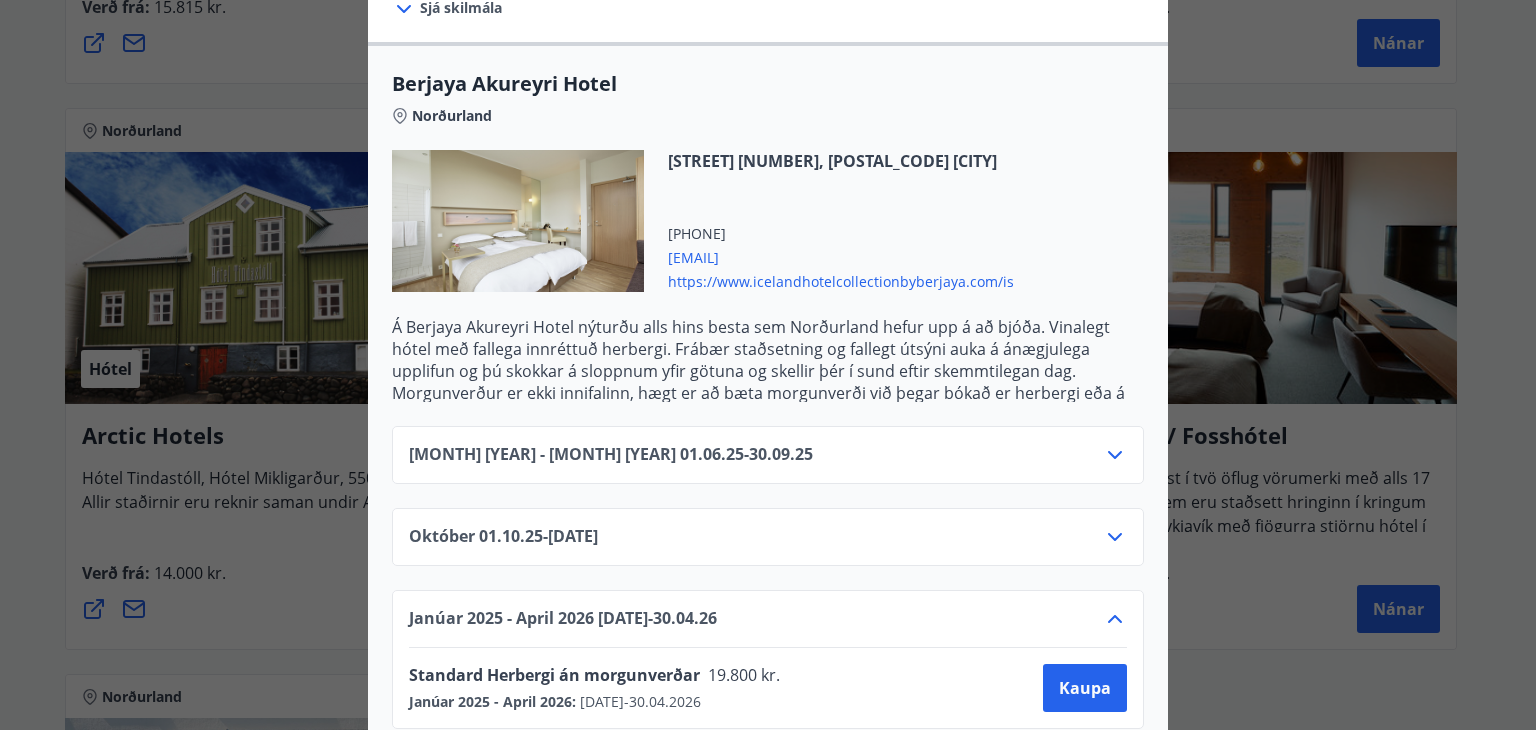 click at bounding box center [1115, 455] 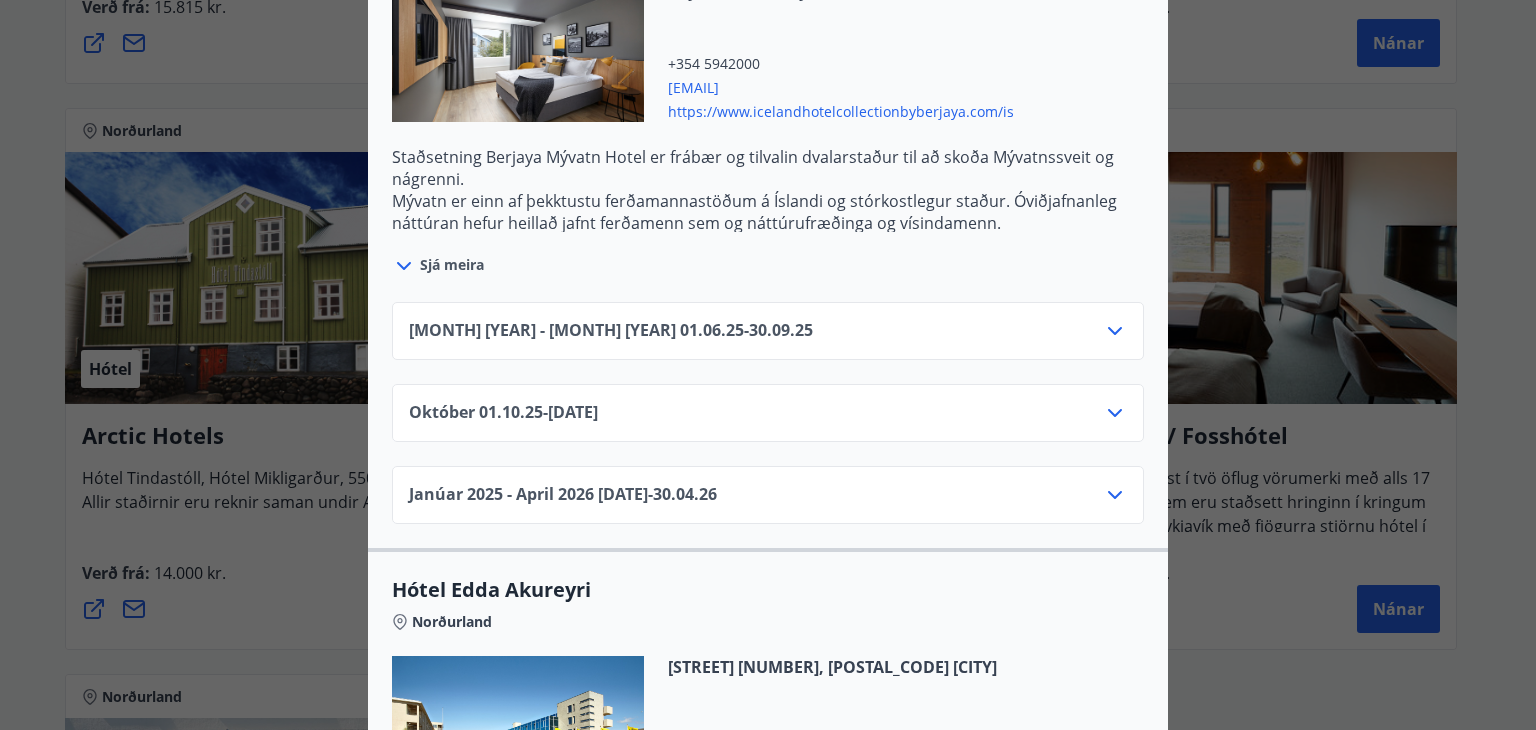 scroll, scrollTop: 1779, scrollLeft: 0, axis: vertical 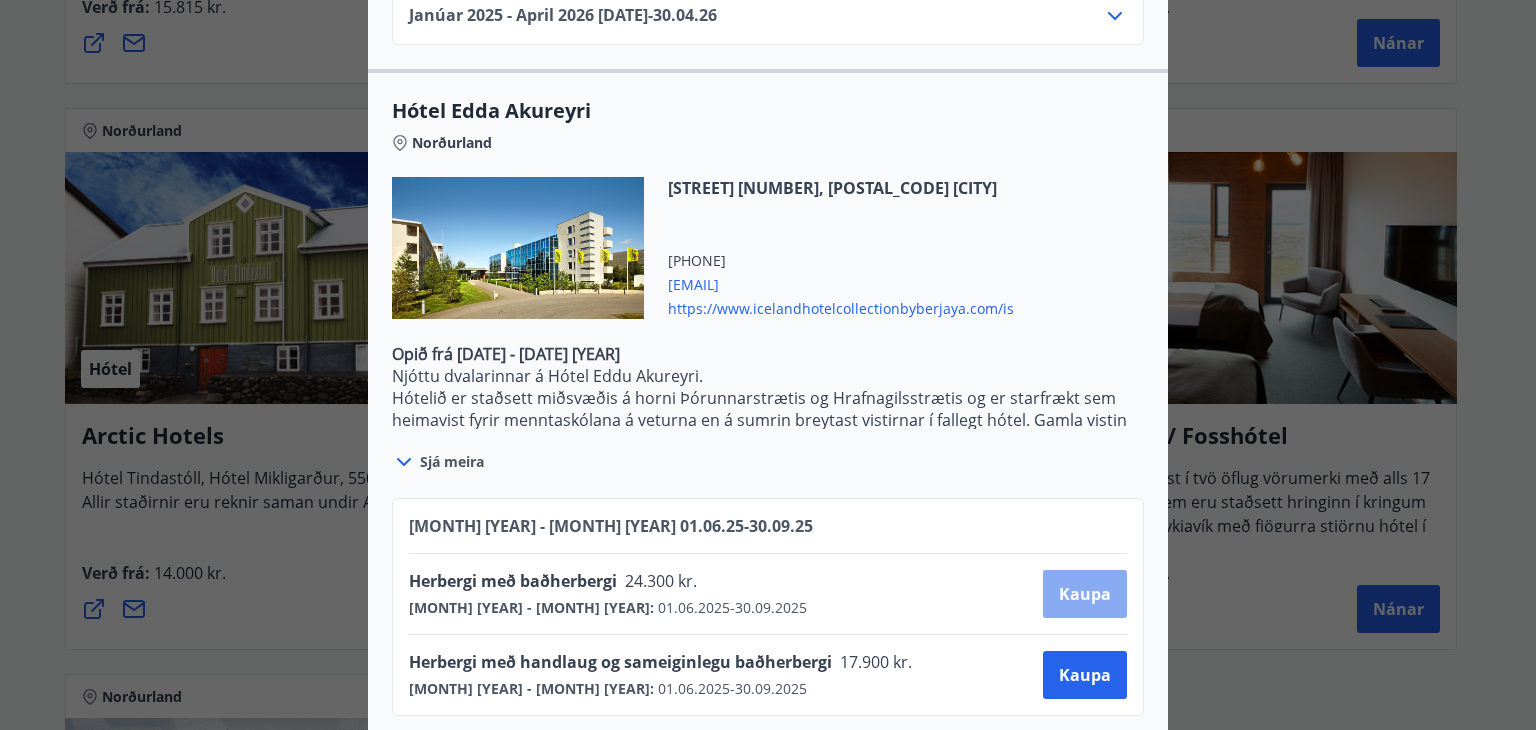 click on "Kaupa" at bounding box center (1085, 594) 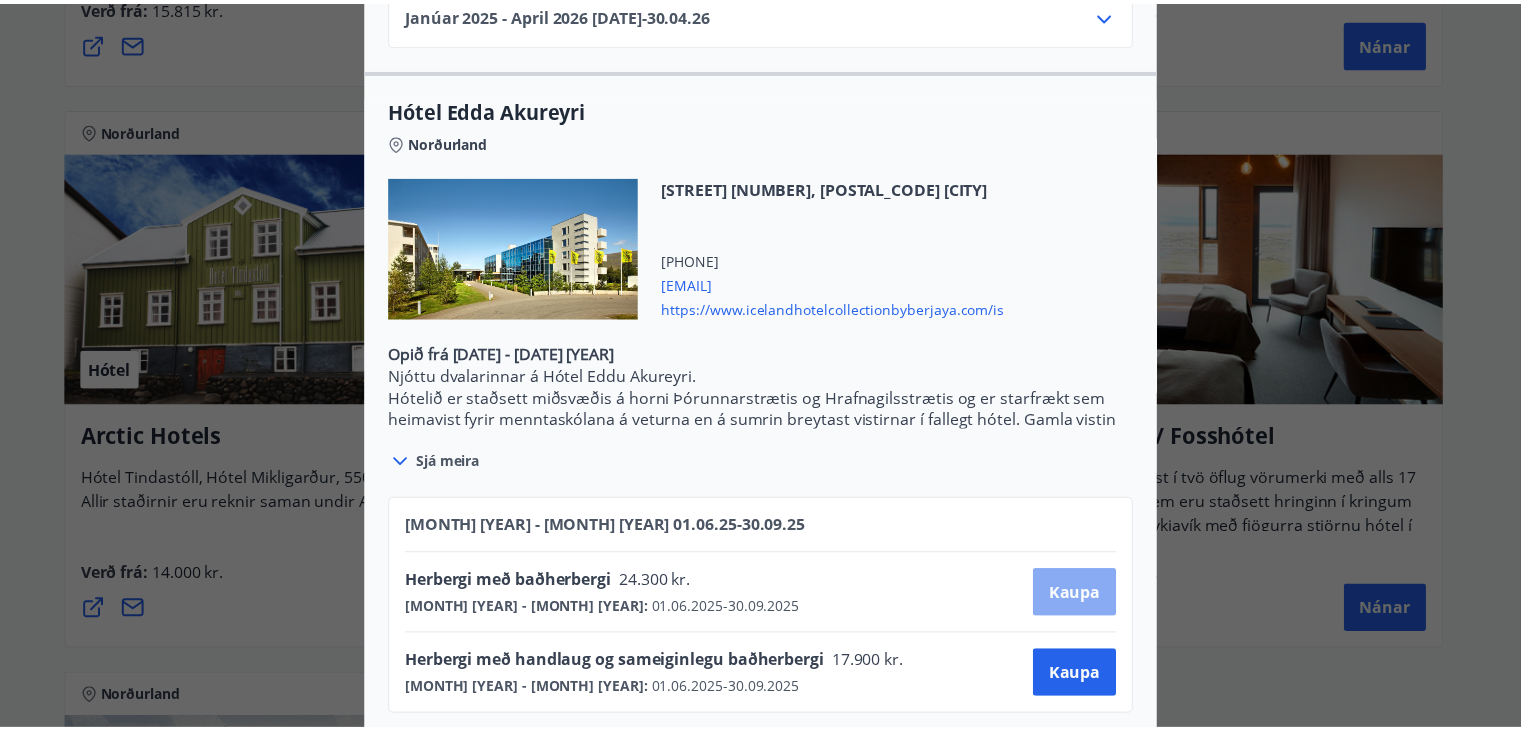 scroll, scrollTop: 169, scrollLeft: 0, axis: vertical 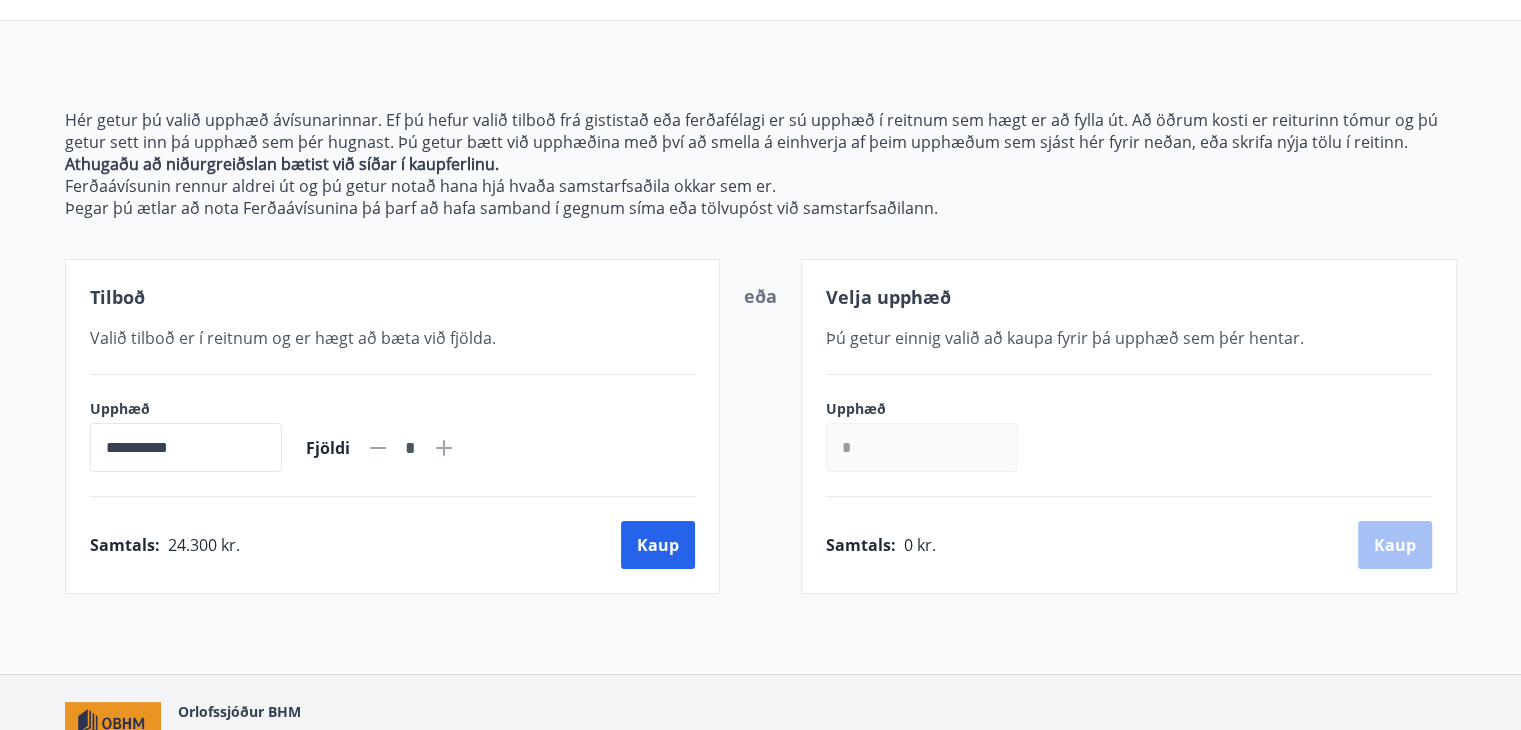 click at bounding box center [444, 448] 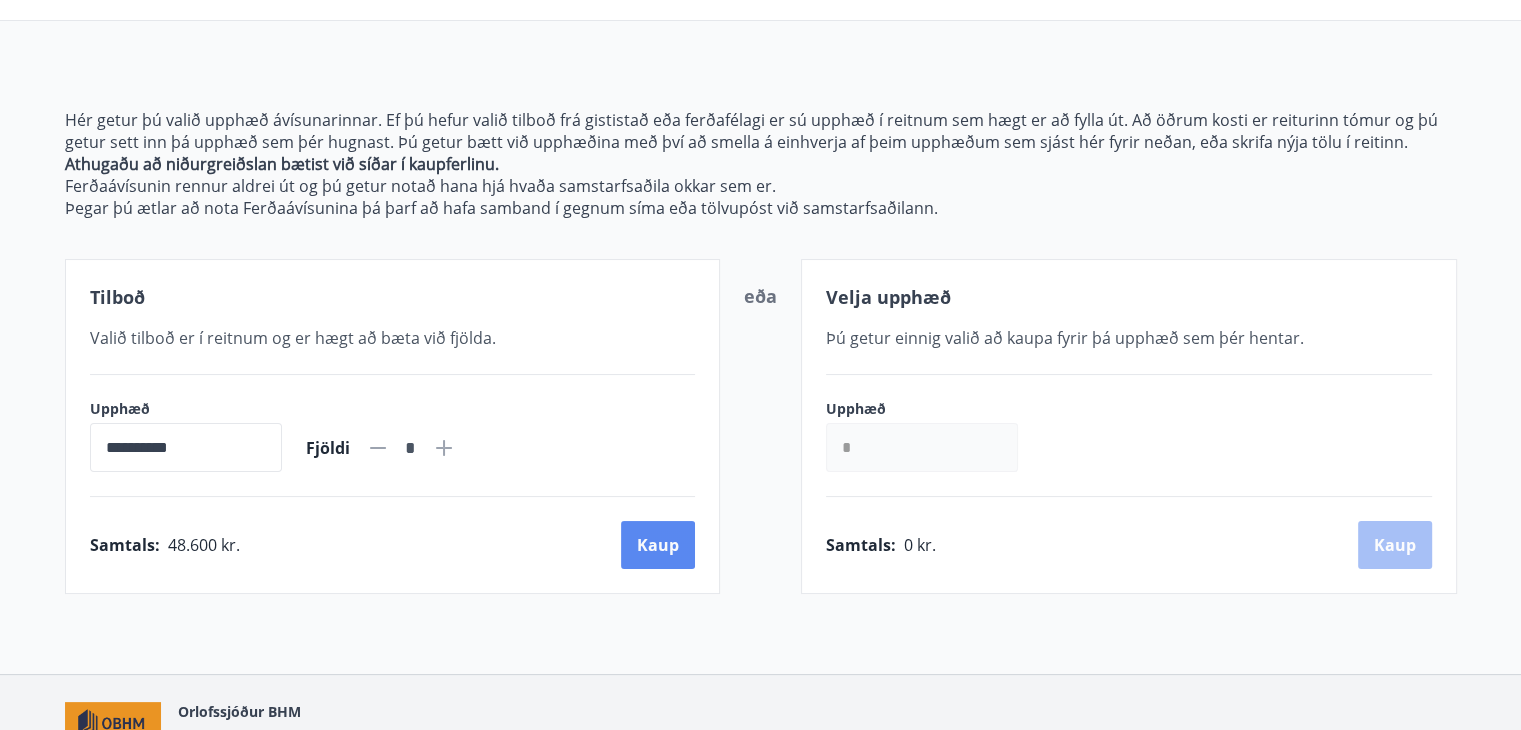 click on "Kaup" at bounding box center [658, 545] 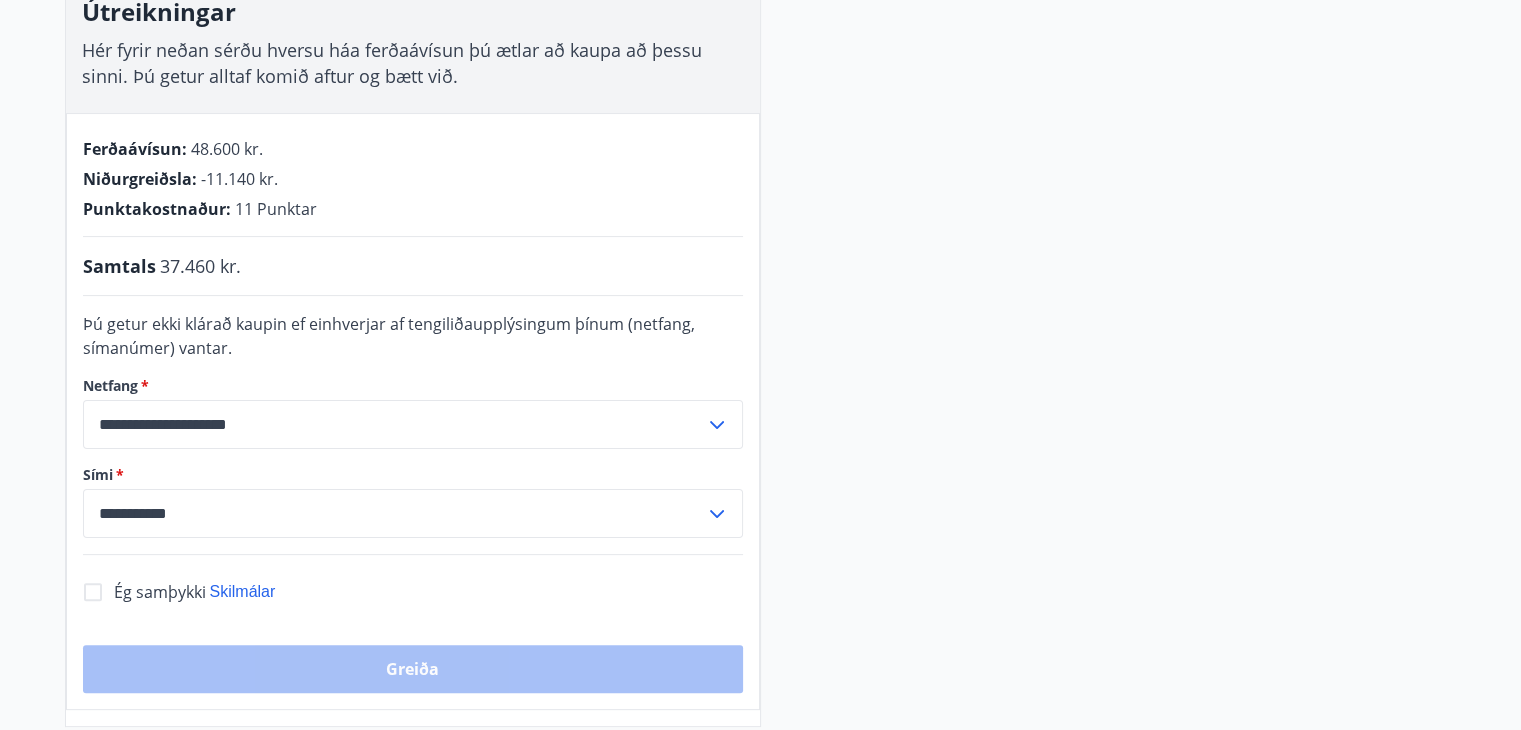scroll, scrollTop: 369, scrollLeft: 0, axis: vertical 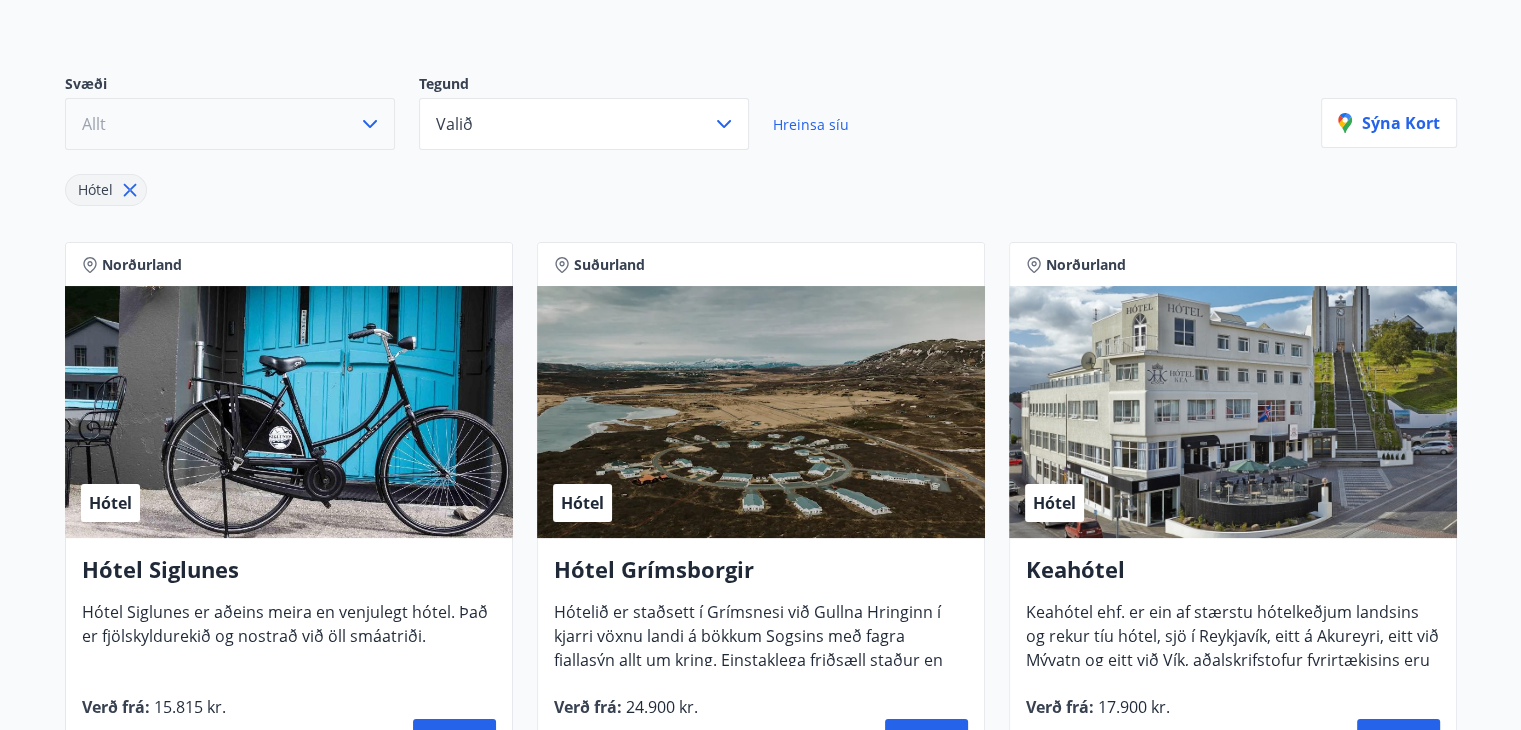 click at bounding box center (370, 124) 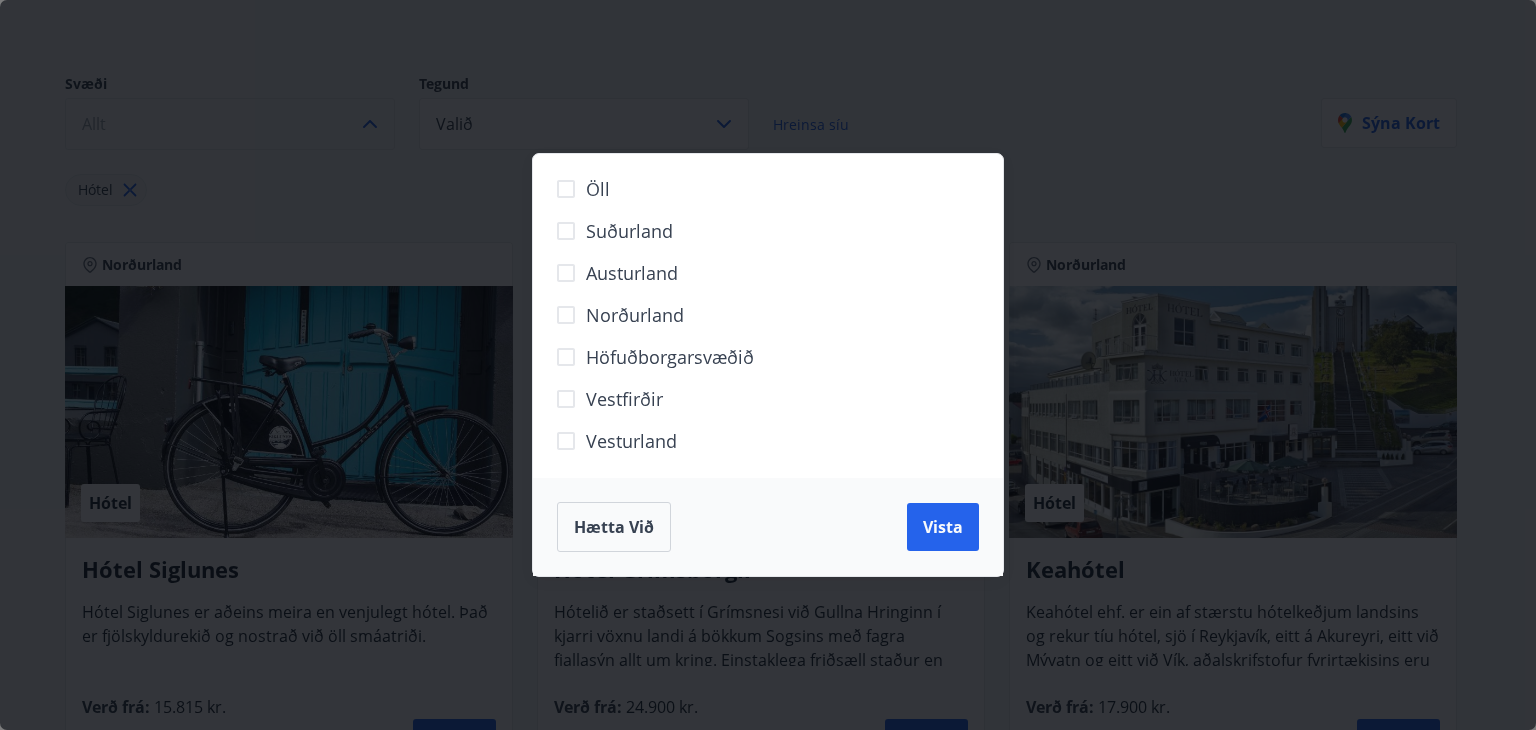 drag, startPoint x: 602, startPoint y: 314, endPoint x: 671, endPoint y: 325, distance: 69.87131 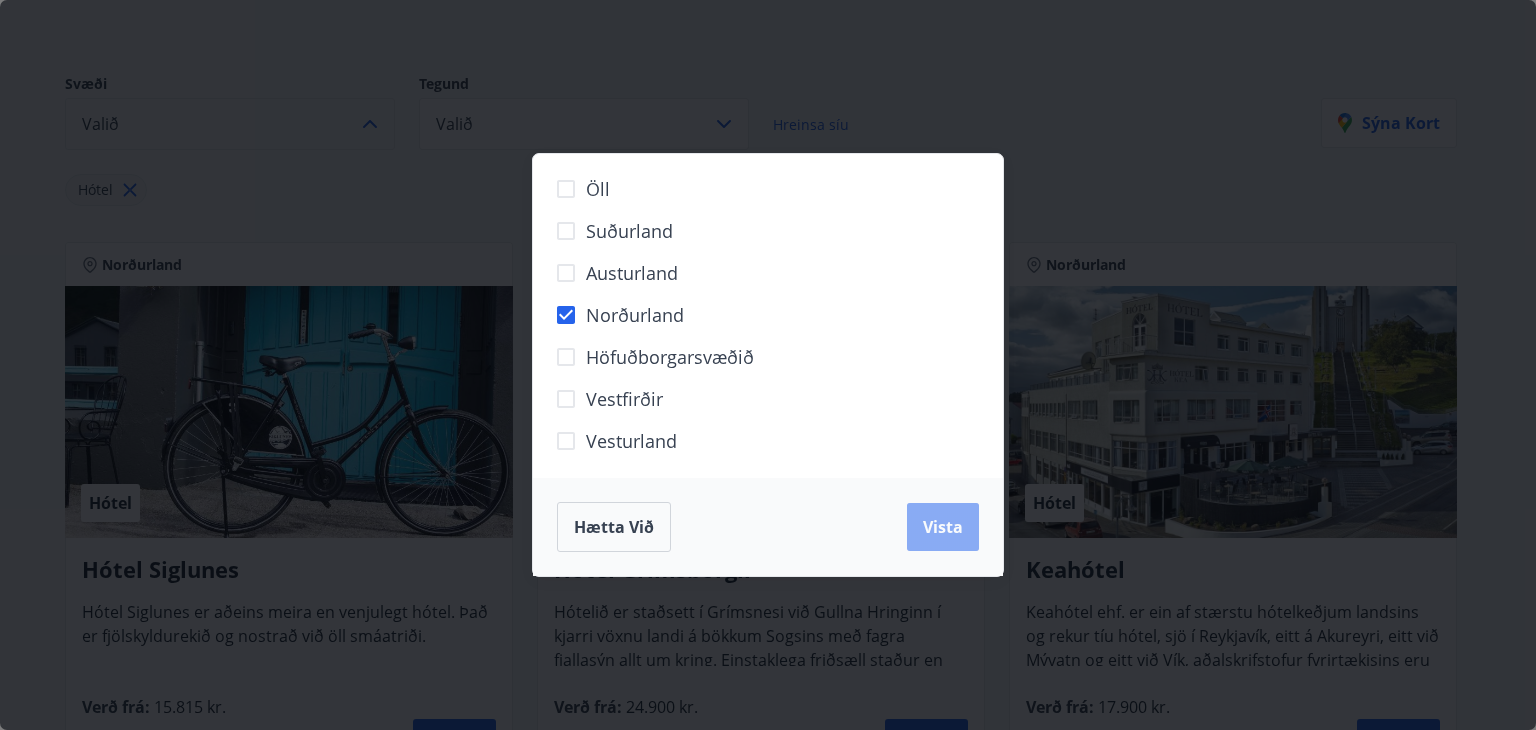 click on "Vista" at bounding box center [943, 527] 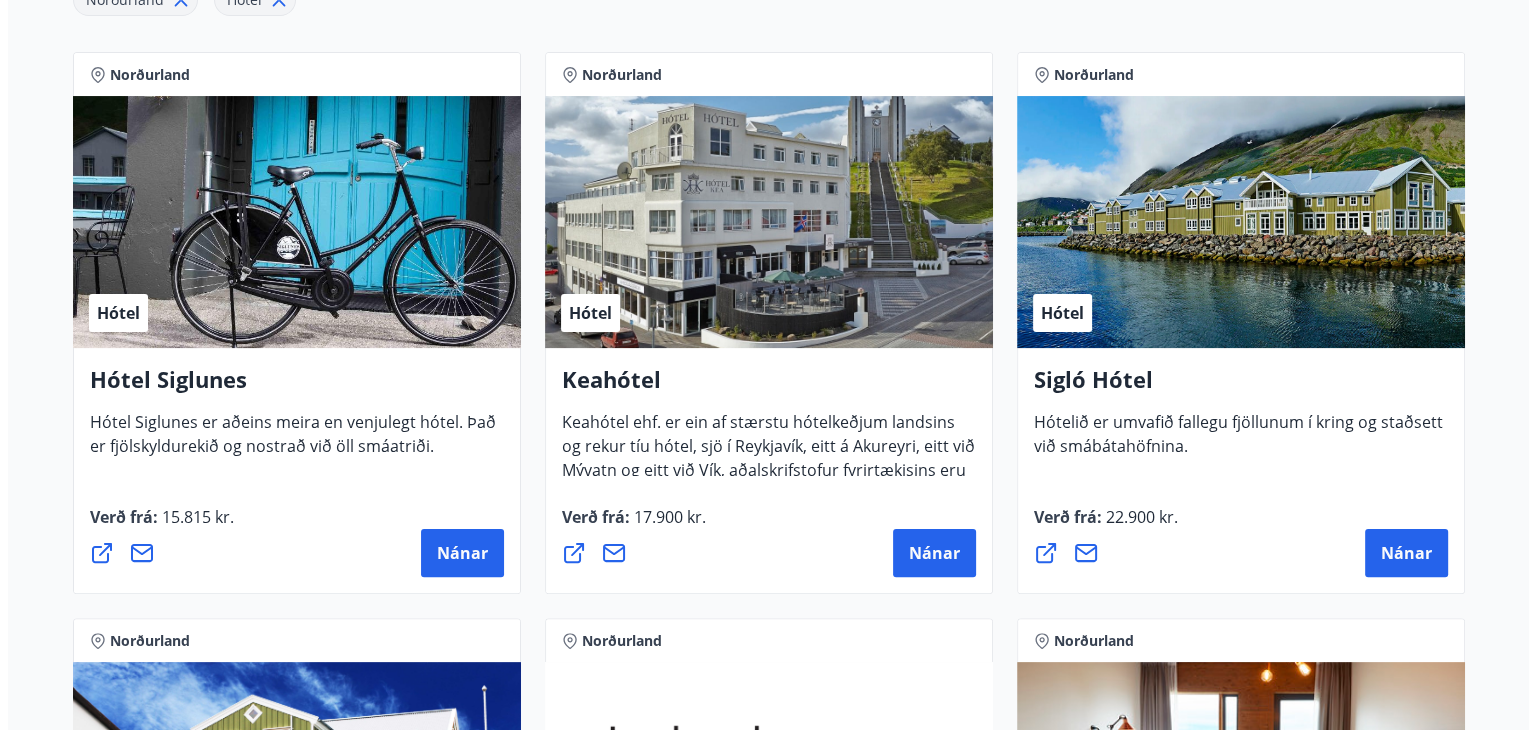 scroll, scrollTop: 400, scrollLeft: 0, axis: vertical 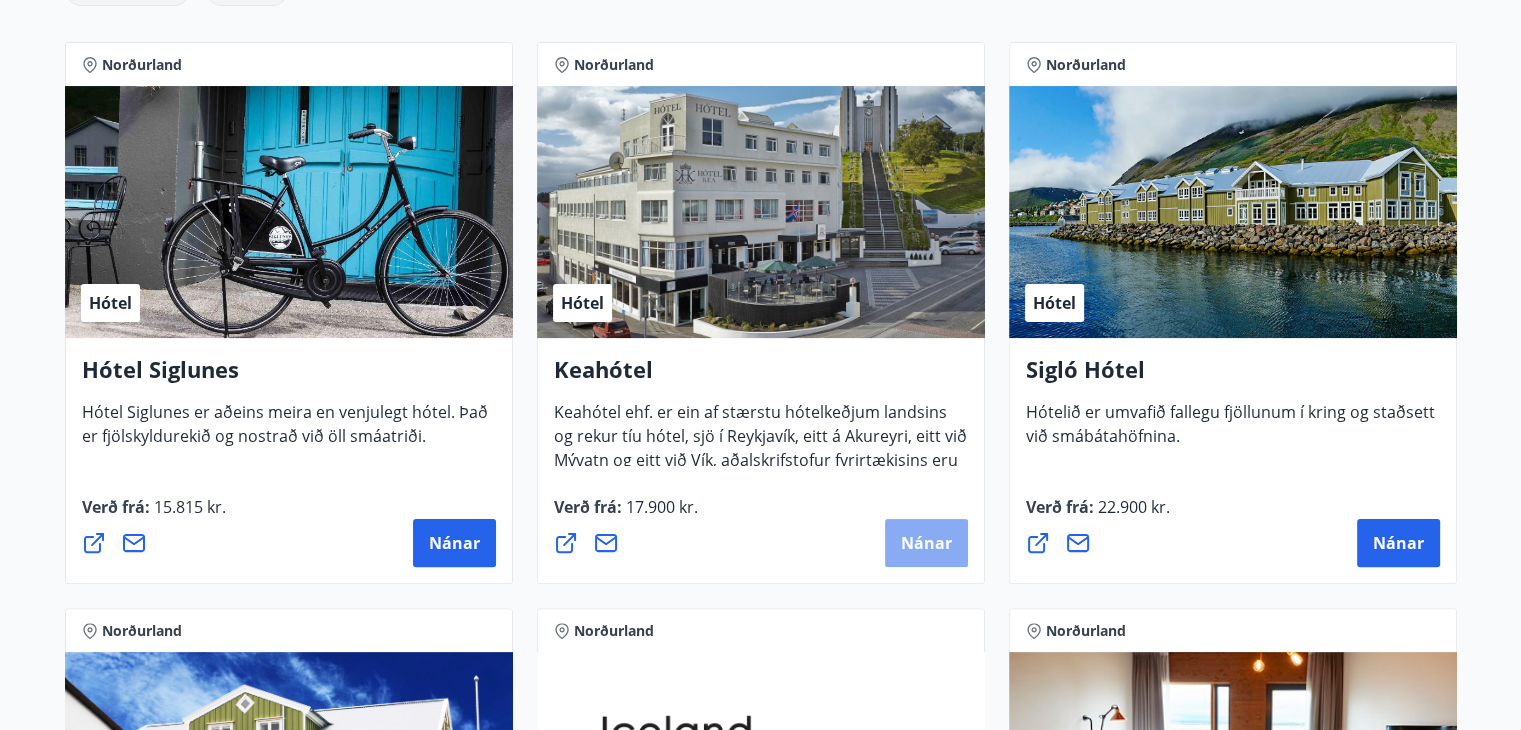 click on "Nánar" at bounding box center [454, 543] 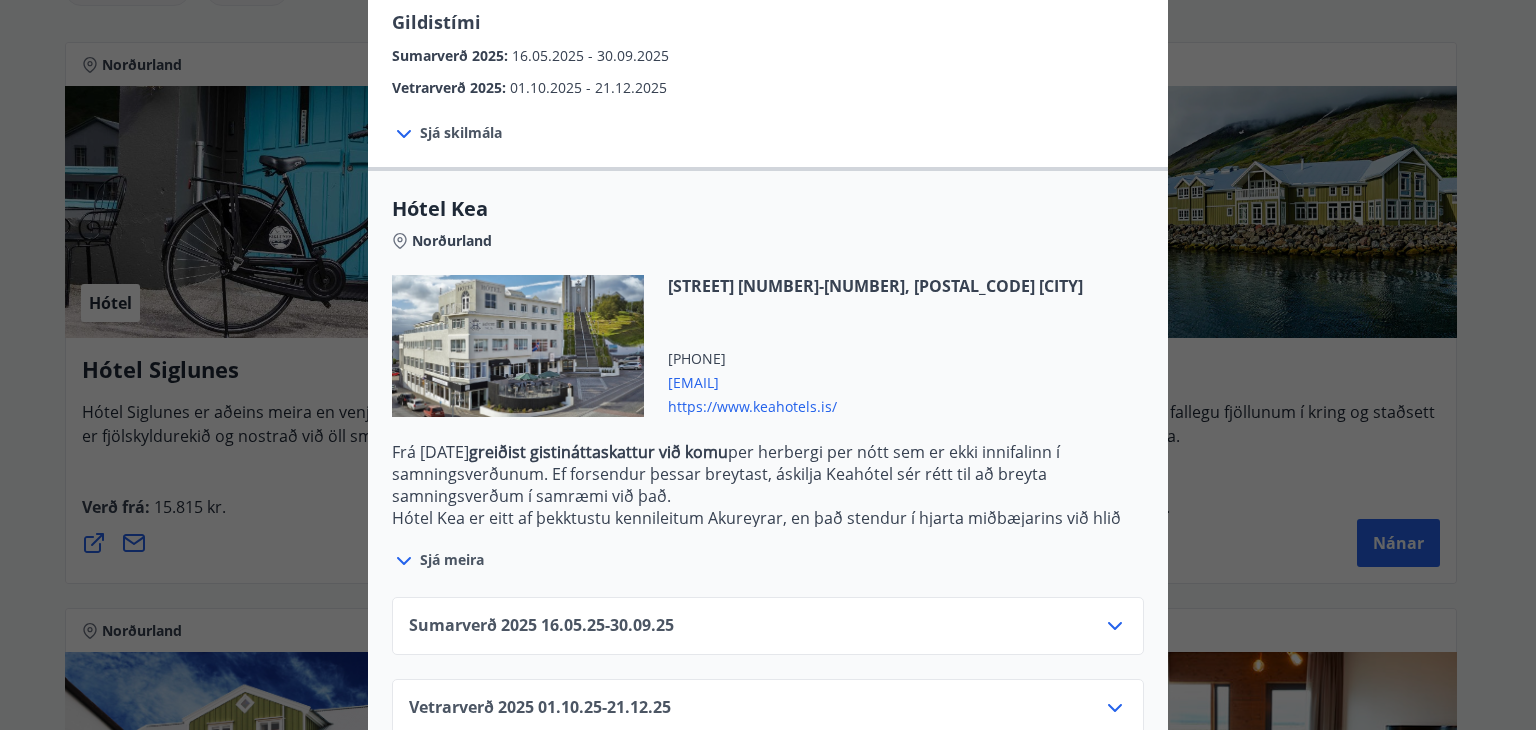 scroll, scrollTop: 388, scrollLeft: 0, axis: vertical 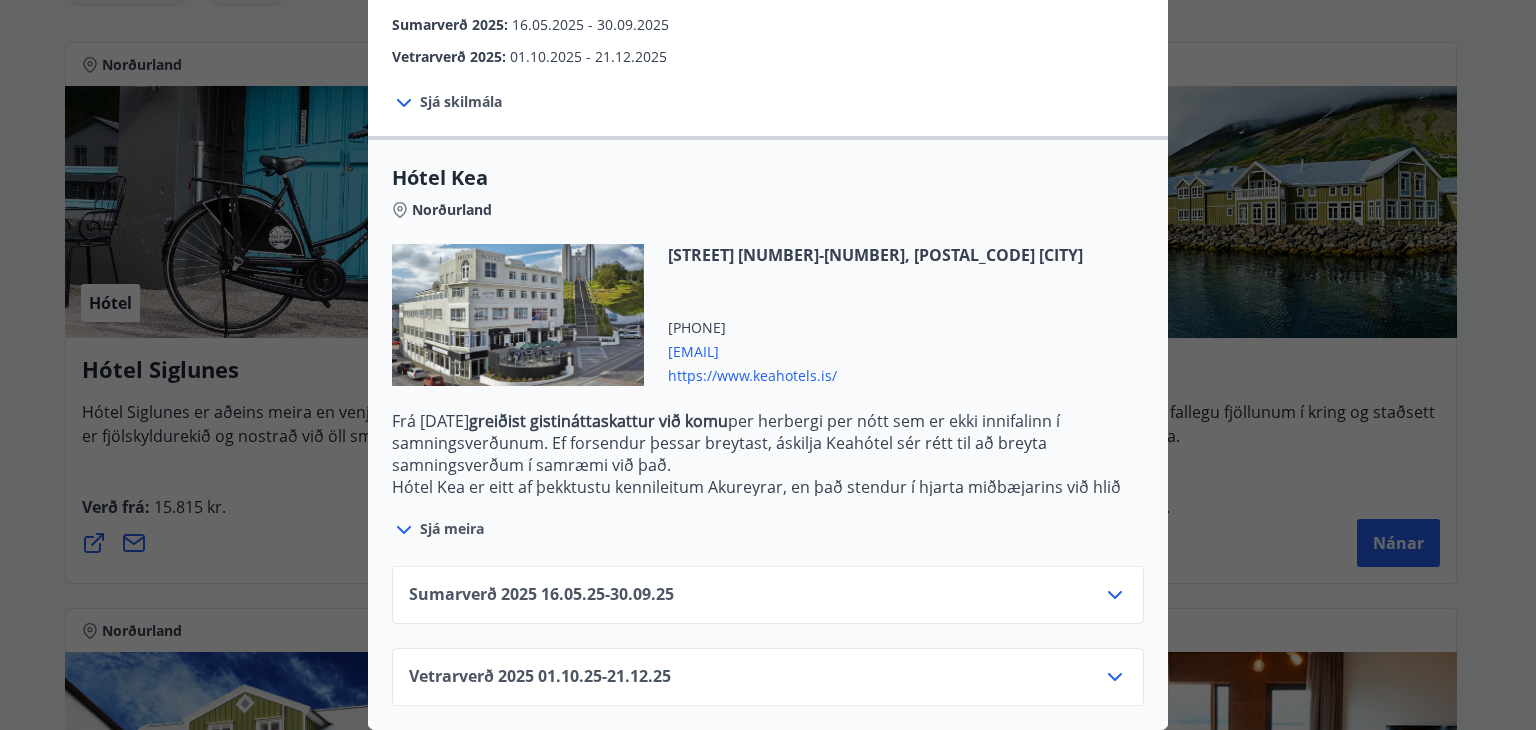 click at bounding box center [1115, 595] 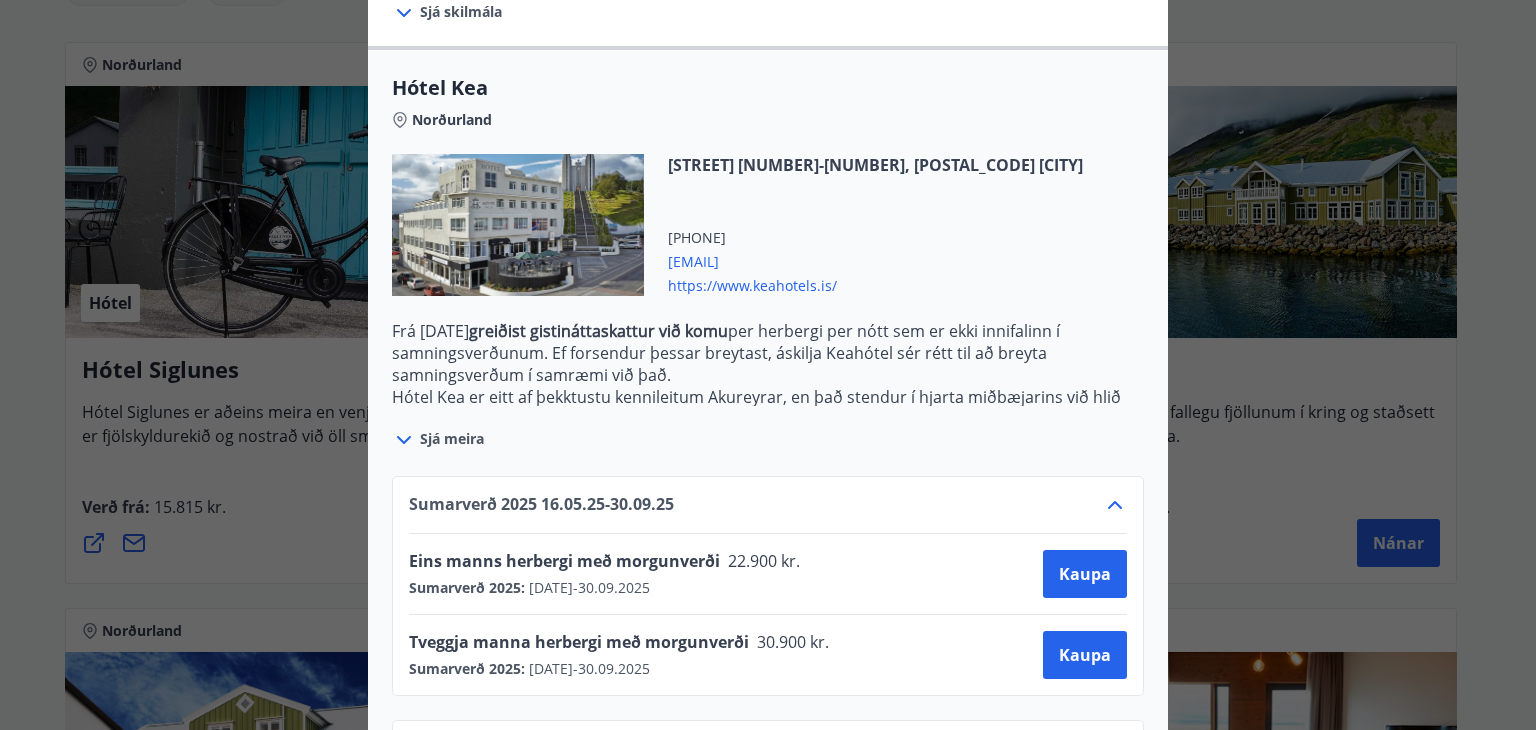 scroll, scrollTop: 549, scrollLeft: 0, axis: vertical 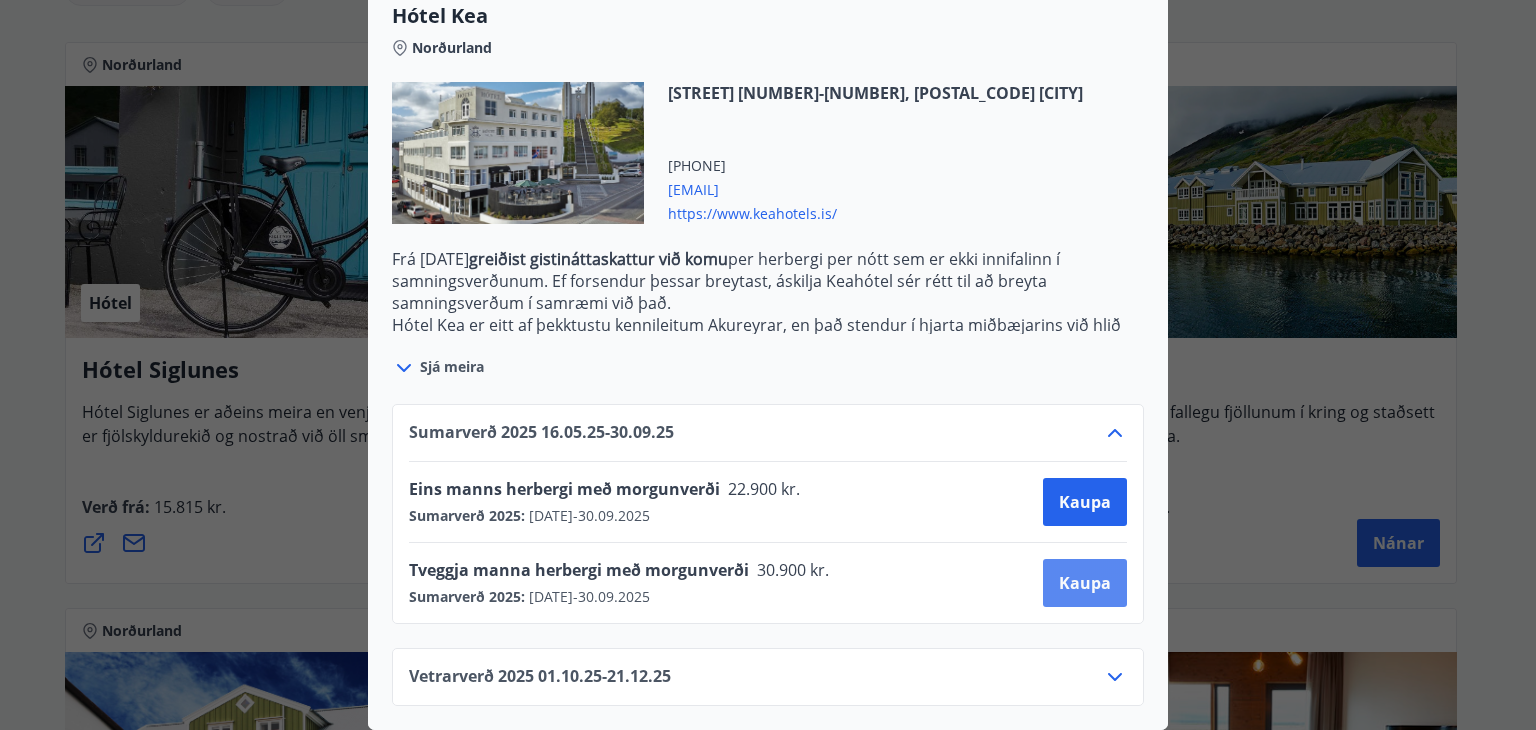 click on "Kaupa" at bounding box center (1085, 502) 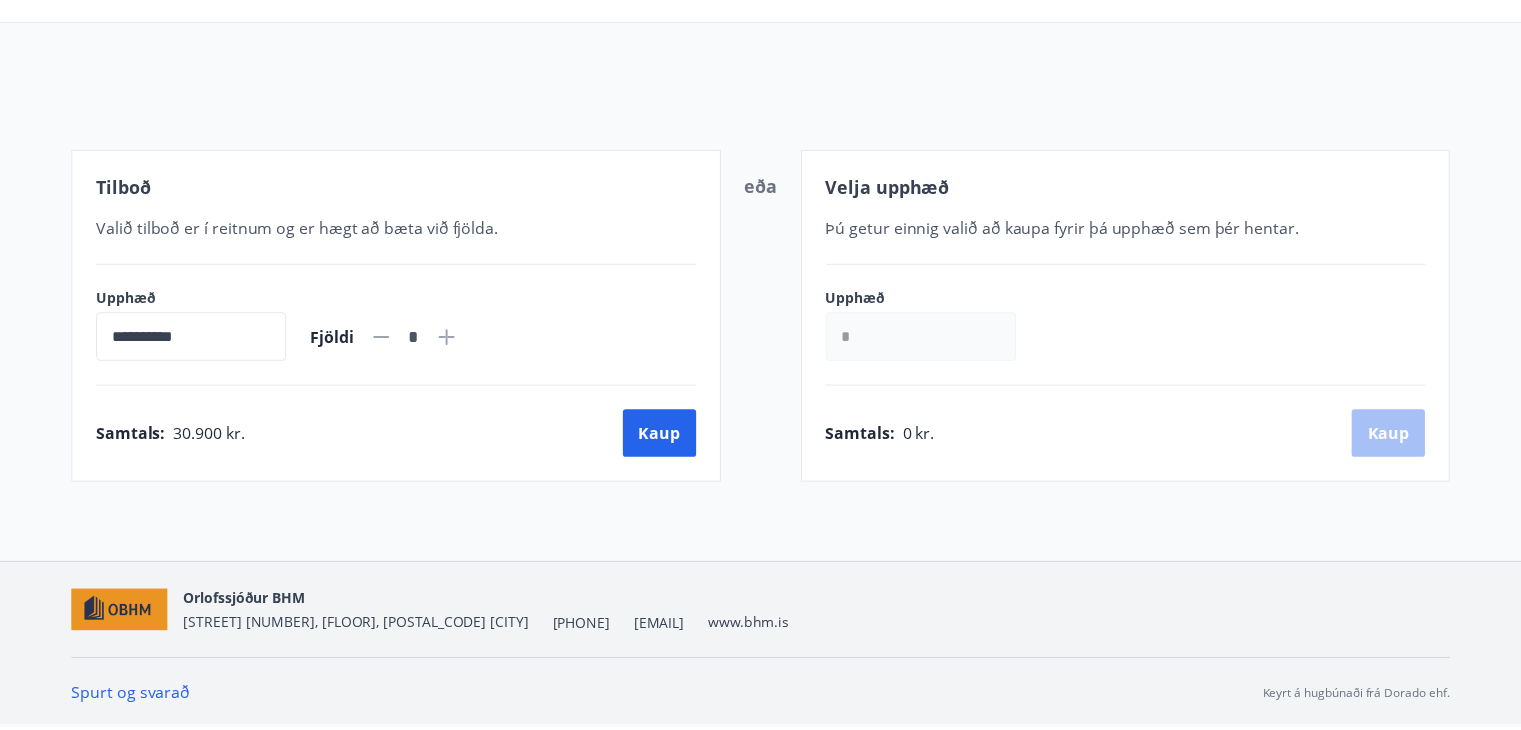 scroll, scrollTop: 169, scrollLeft: 0, axis: vertical 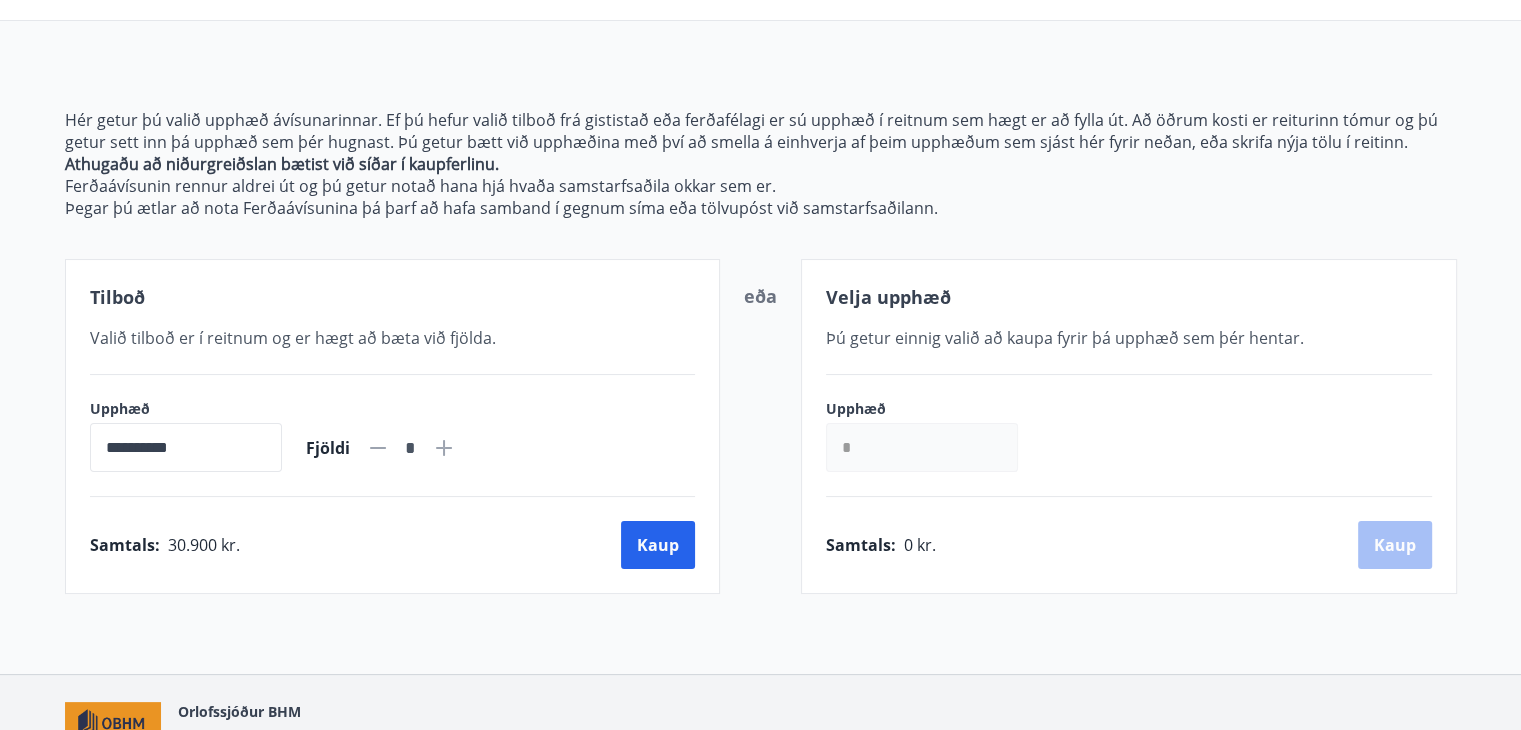 click at bounding box center (444, 448) 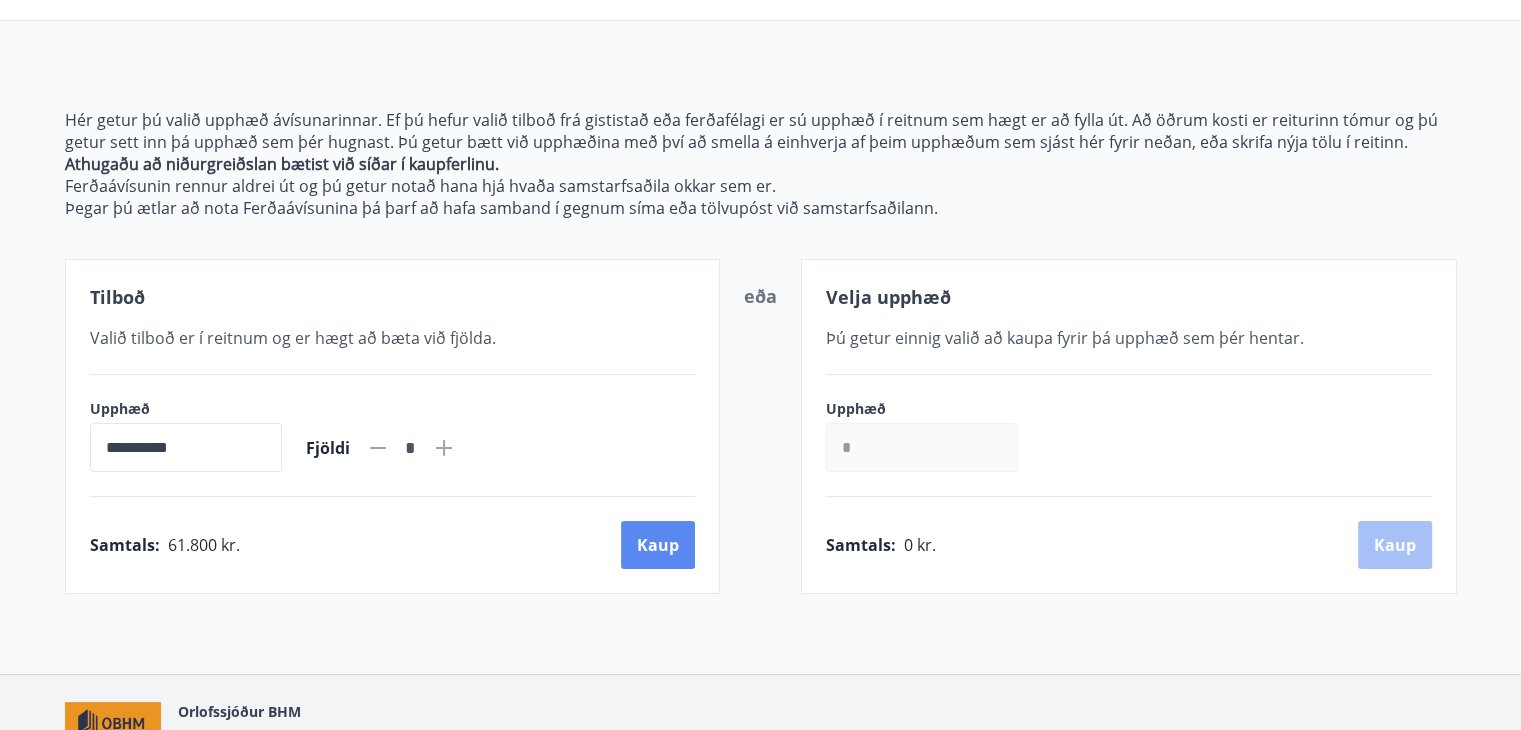 click on "Kaup" at bounding box center (658, 545) 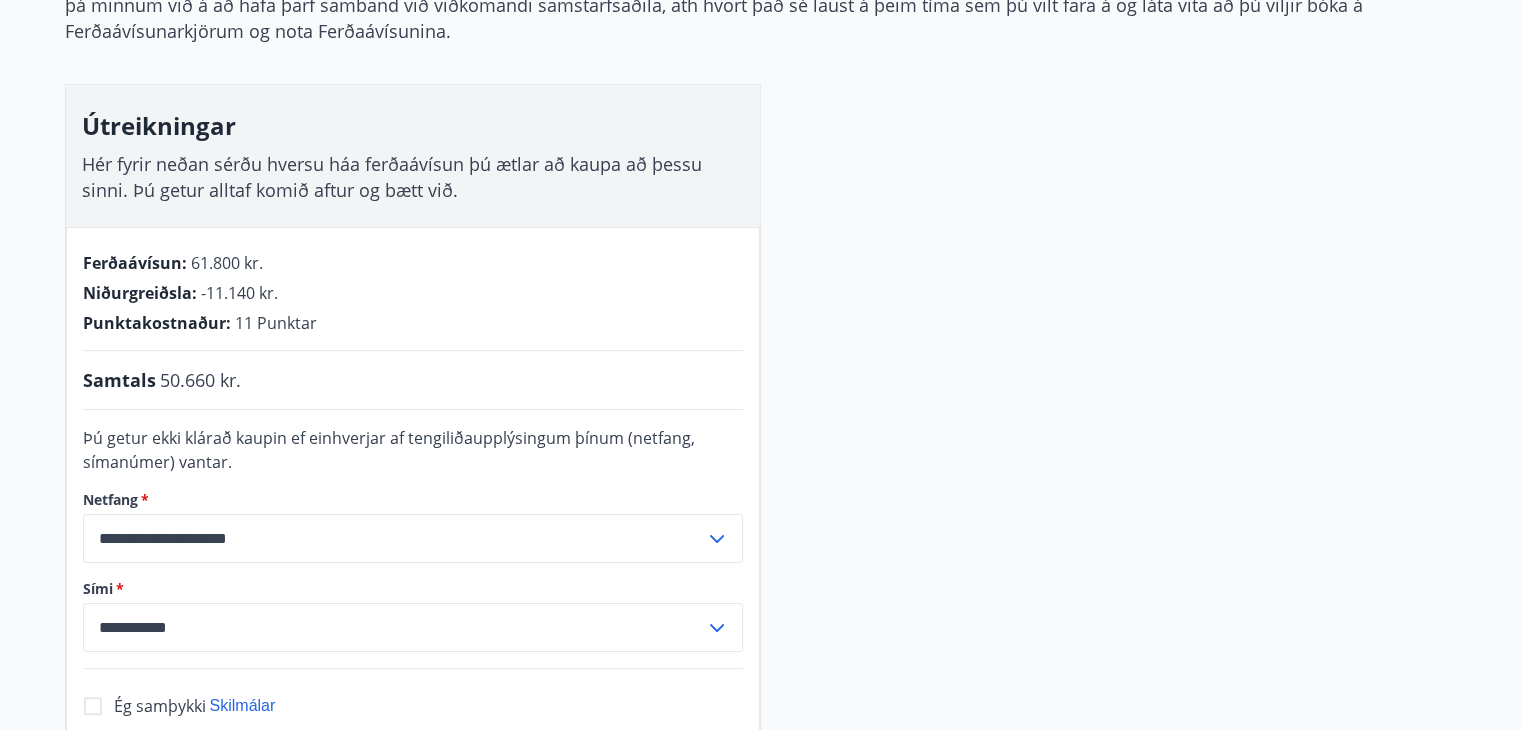 scroll, scrollTop: 369, scrollLeft: 0, axis: vertical 